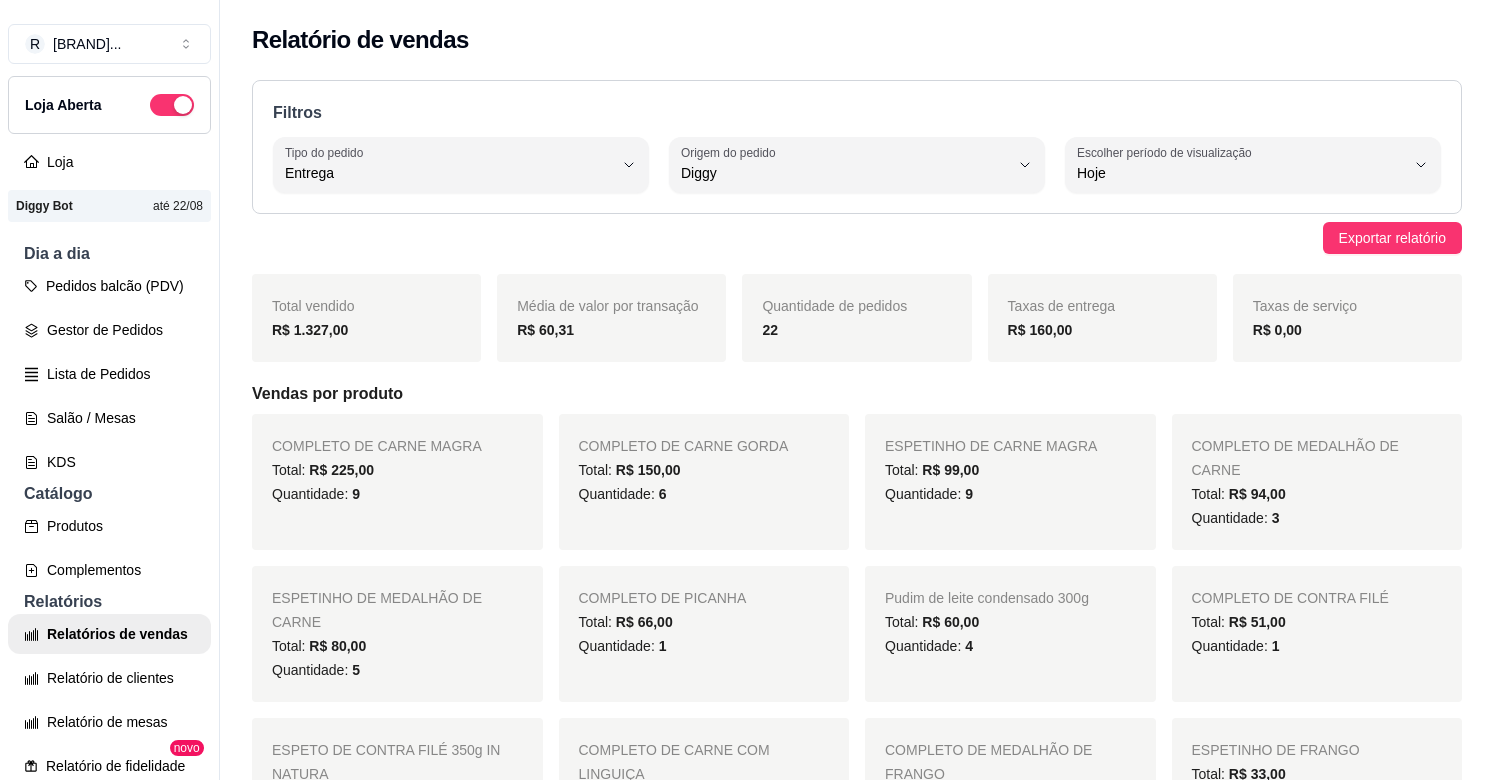 select on "DELIVERY" 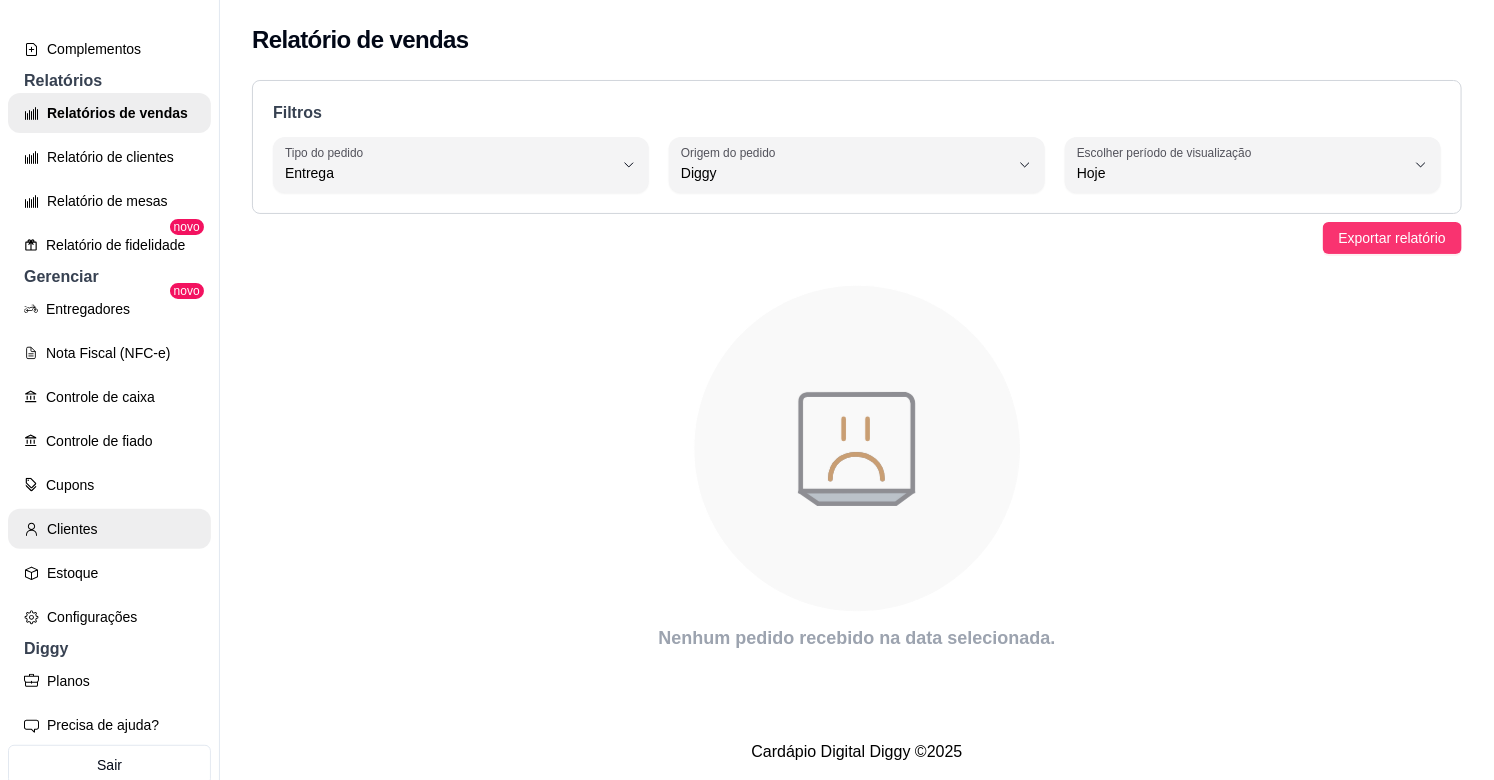 scroll, scrollTop: 555, scrollLeft: 0, axis: vertical 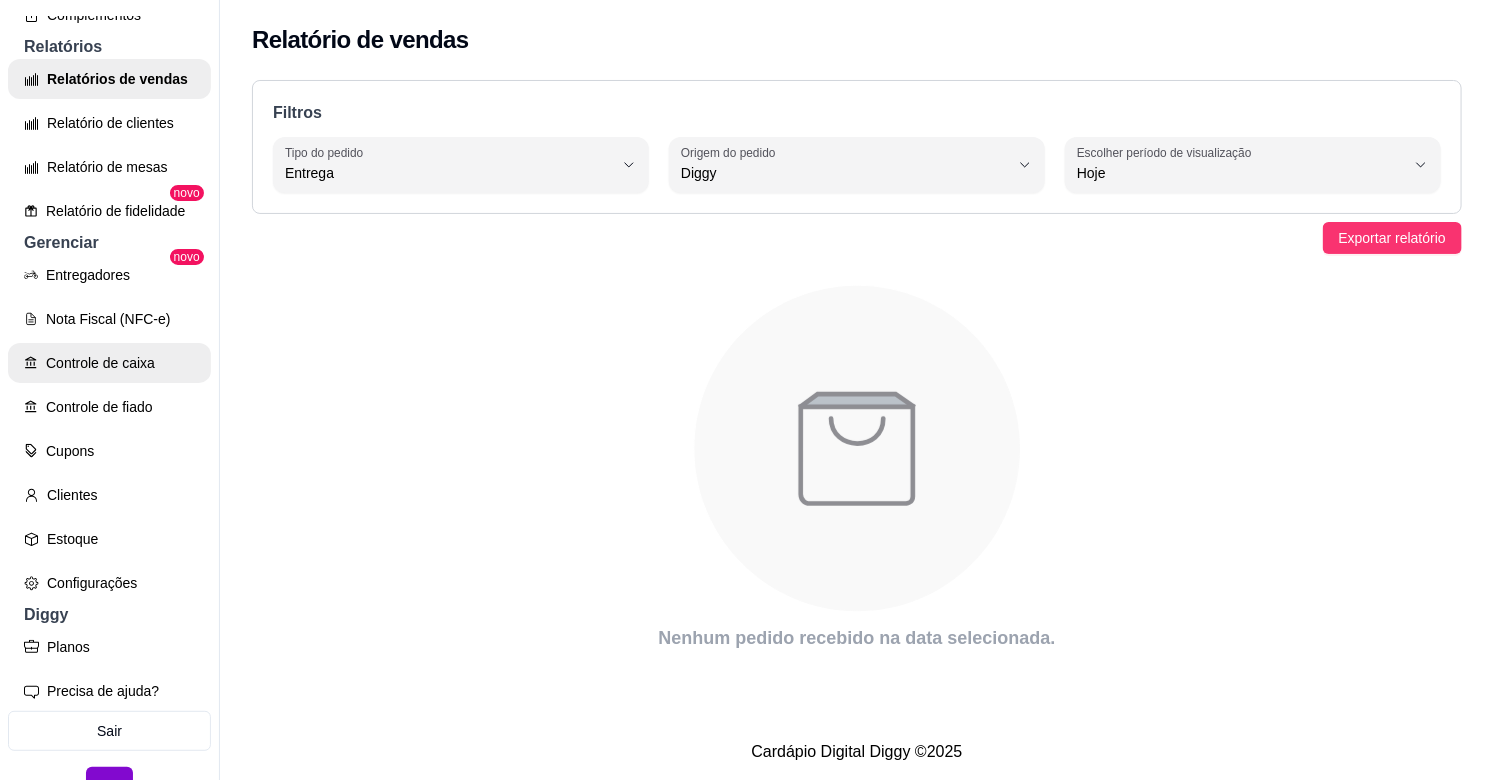 click on "Controle de caixa" at bounding box center [109, 363] 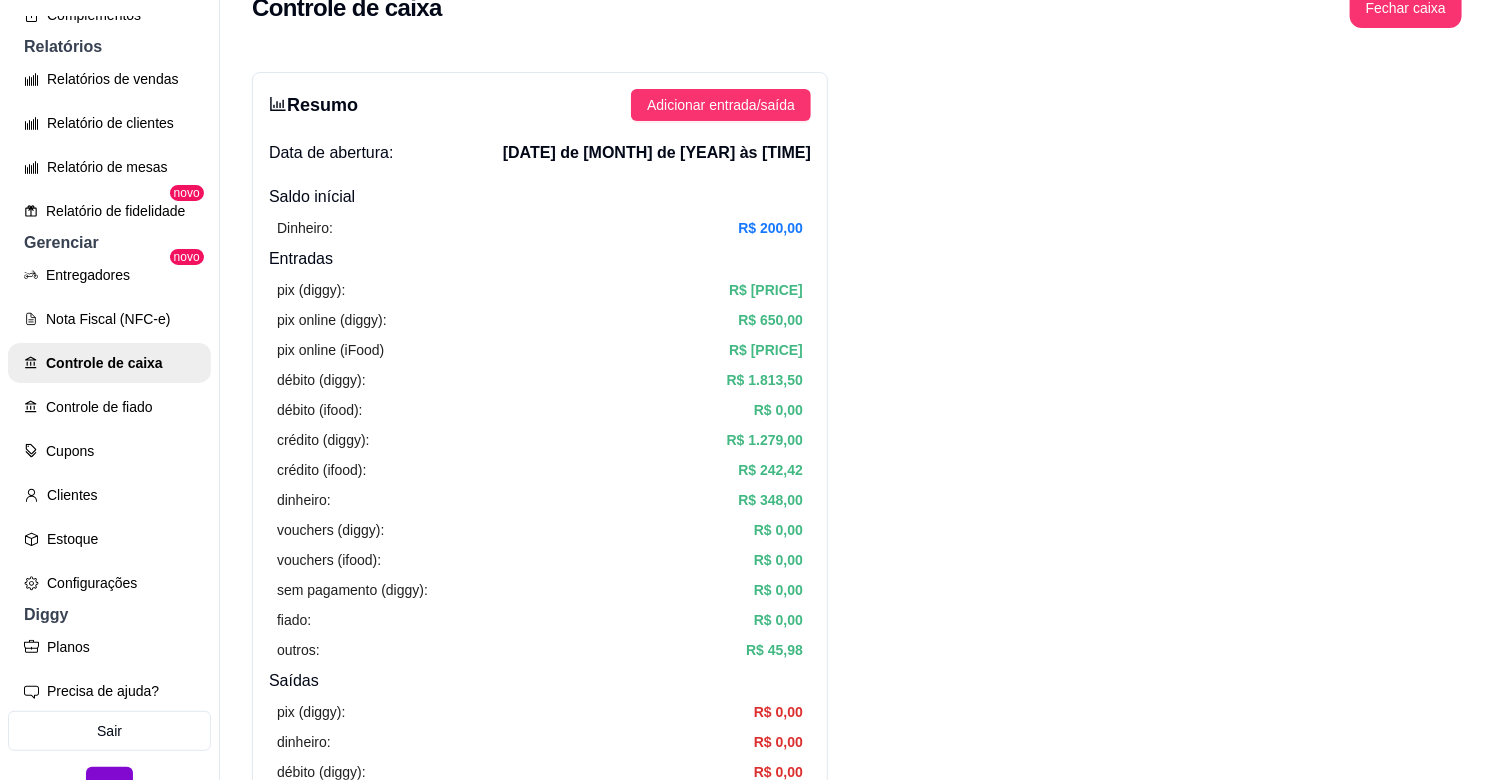 scroll, scrollTop: 0, scrollLeft: 0, axis: both 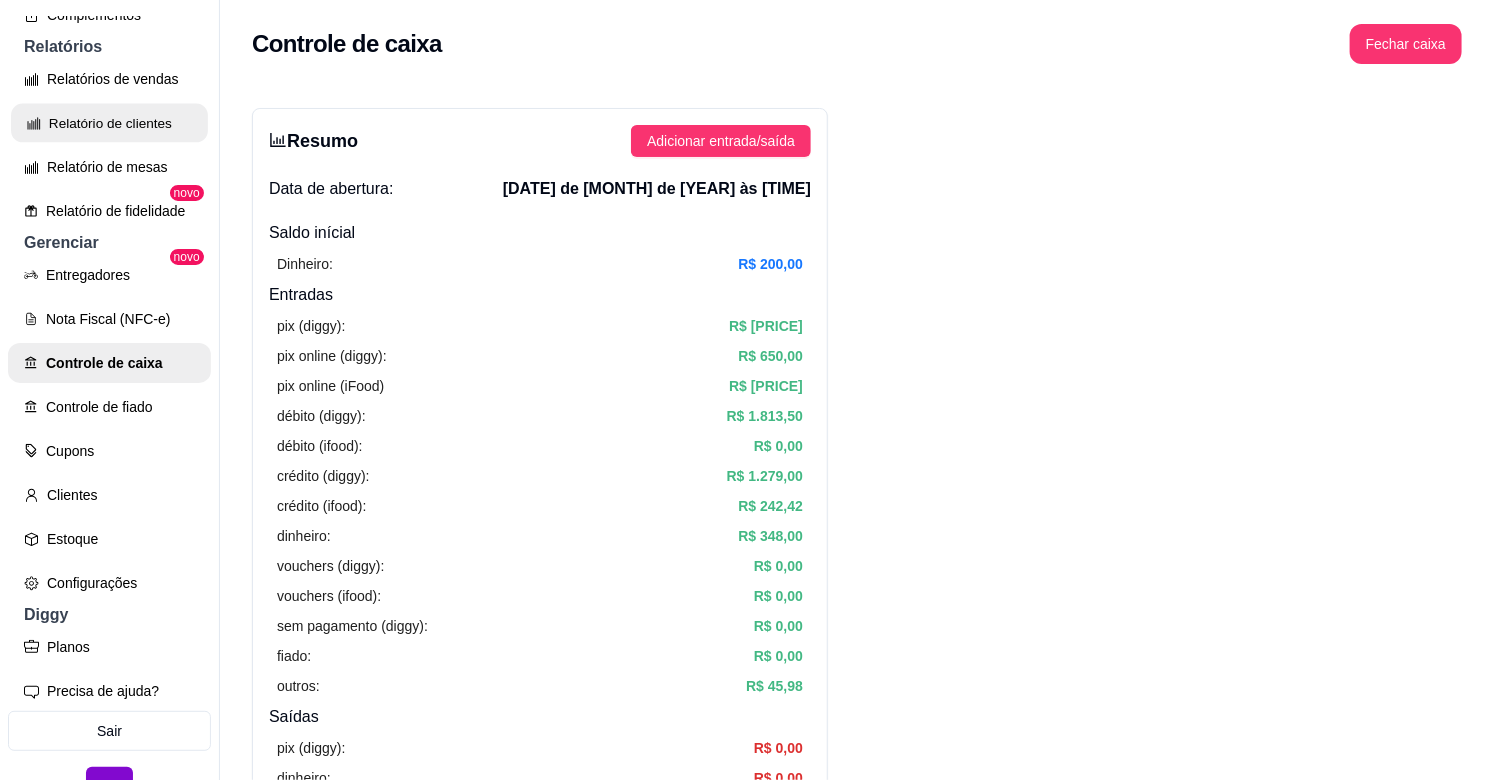 click on "Relatório de clientes" at bounding box center [109, 123] 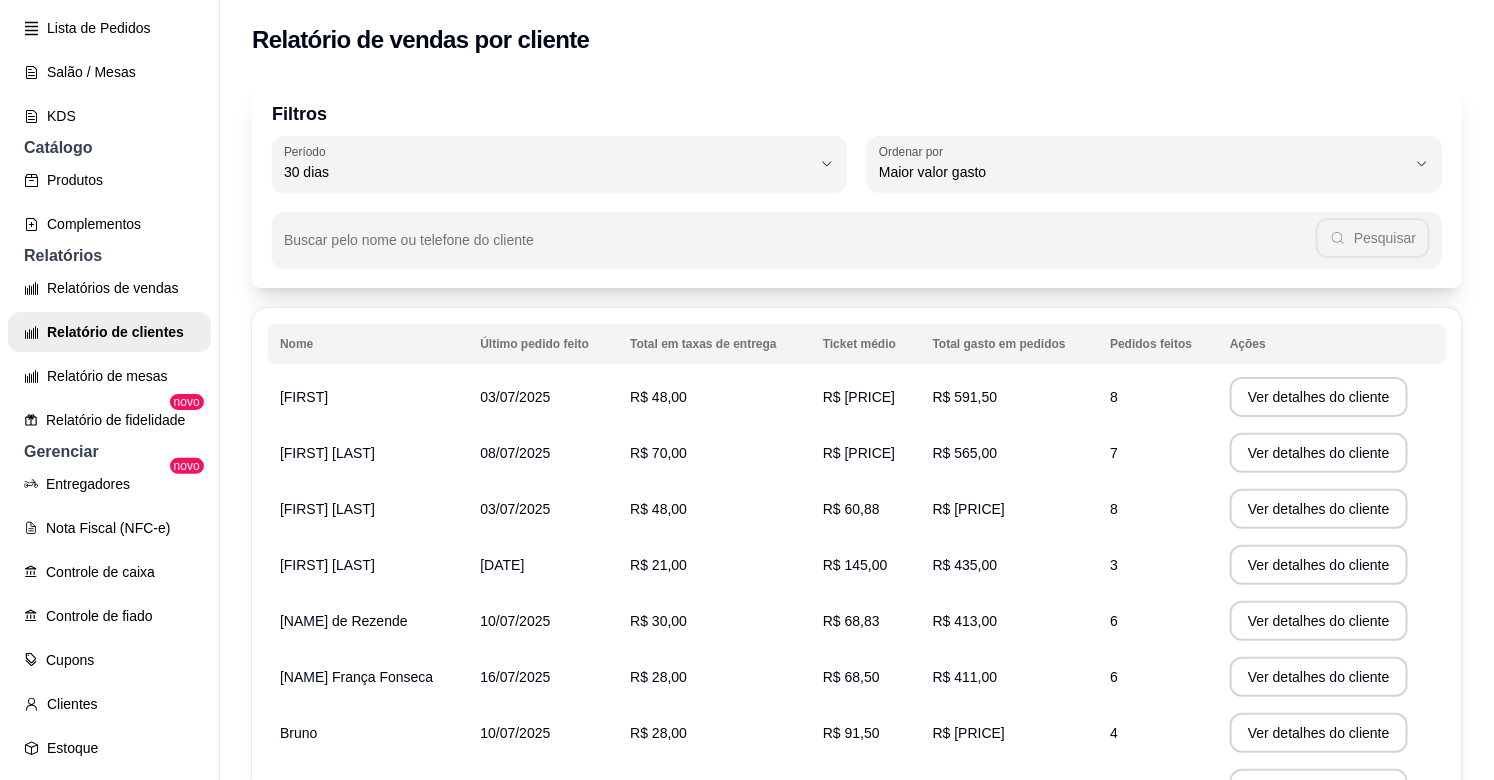 scroll, scrollTop: 333, scrollLeft: 0, axis: vertical 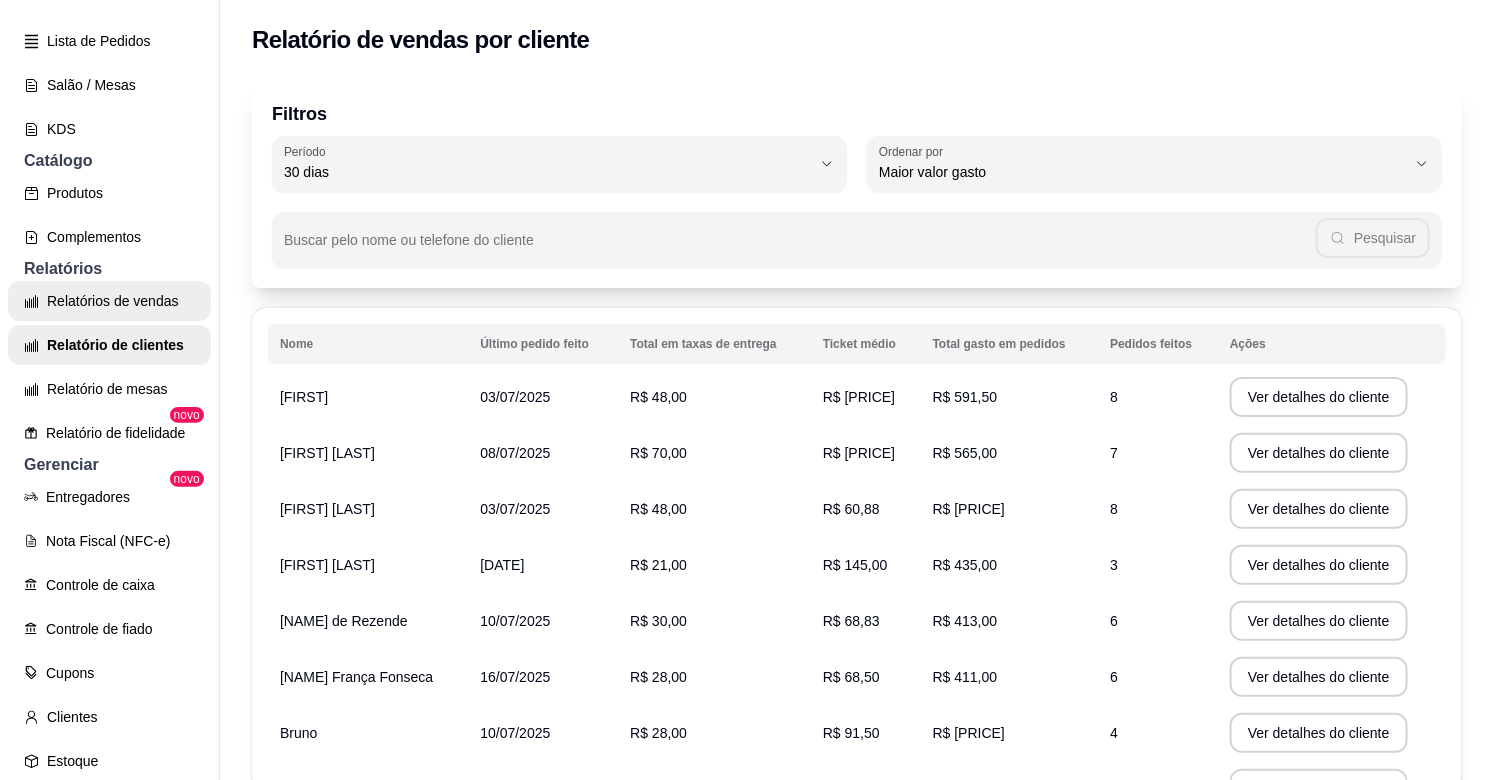 click on "Relatórios de vendas" at bounding box center (109, 301) 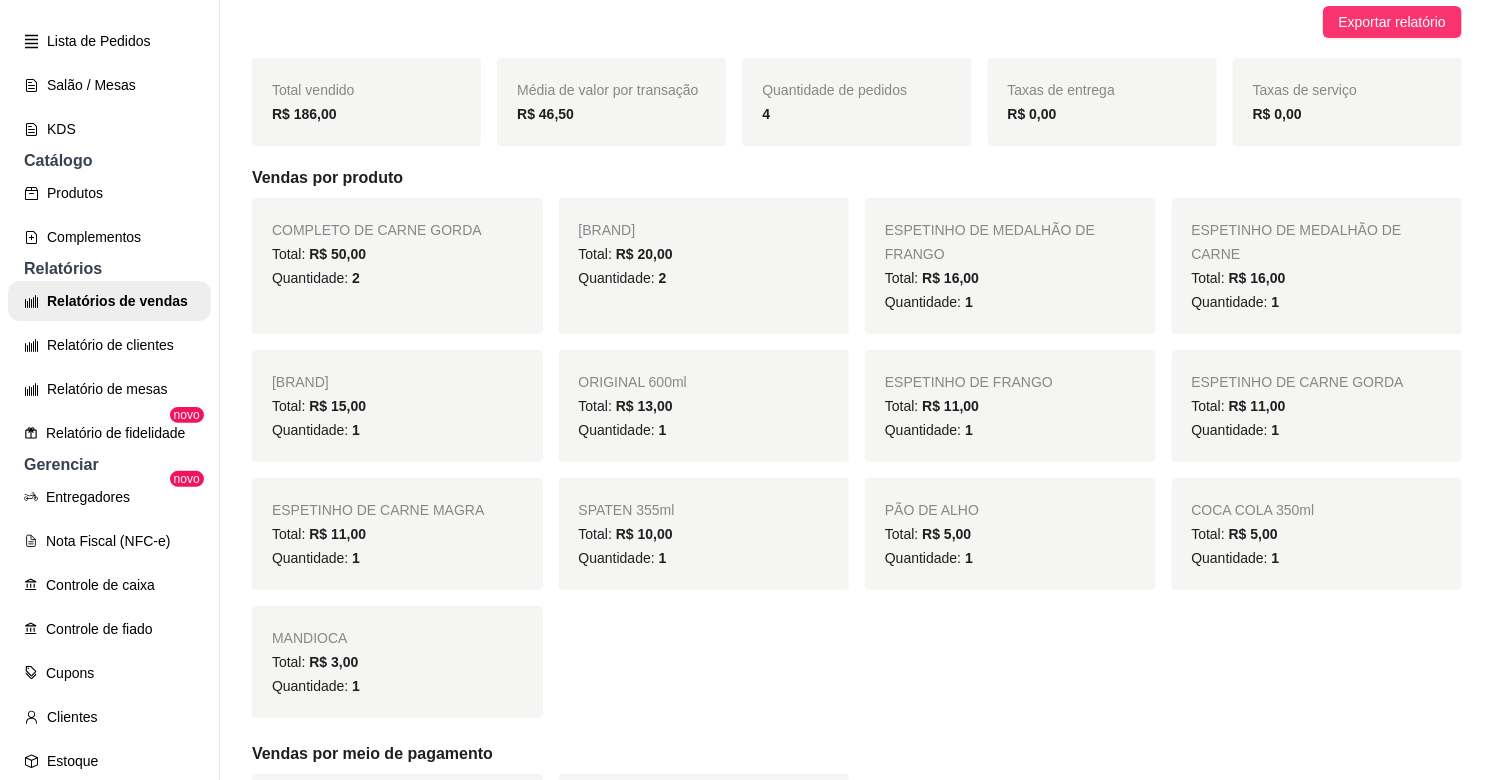 scroll, scrollTop: 0, scrollLeft: 0, axis: both 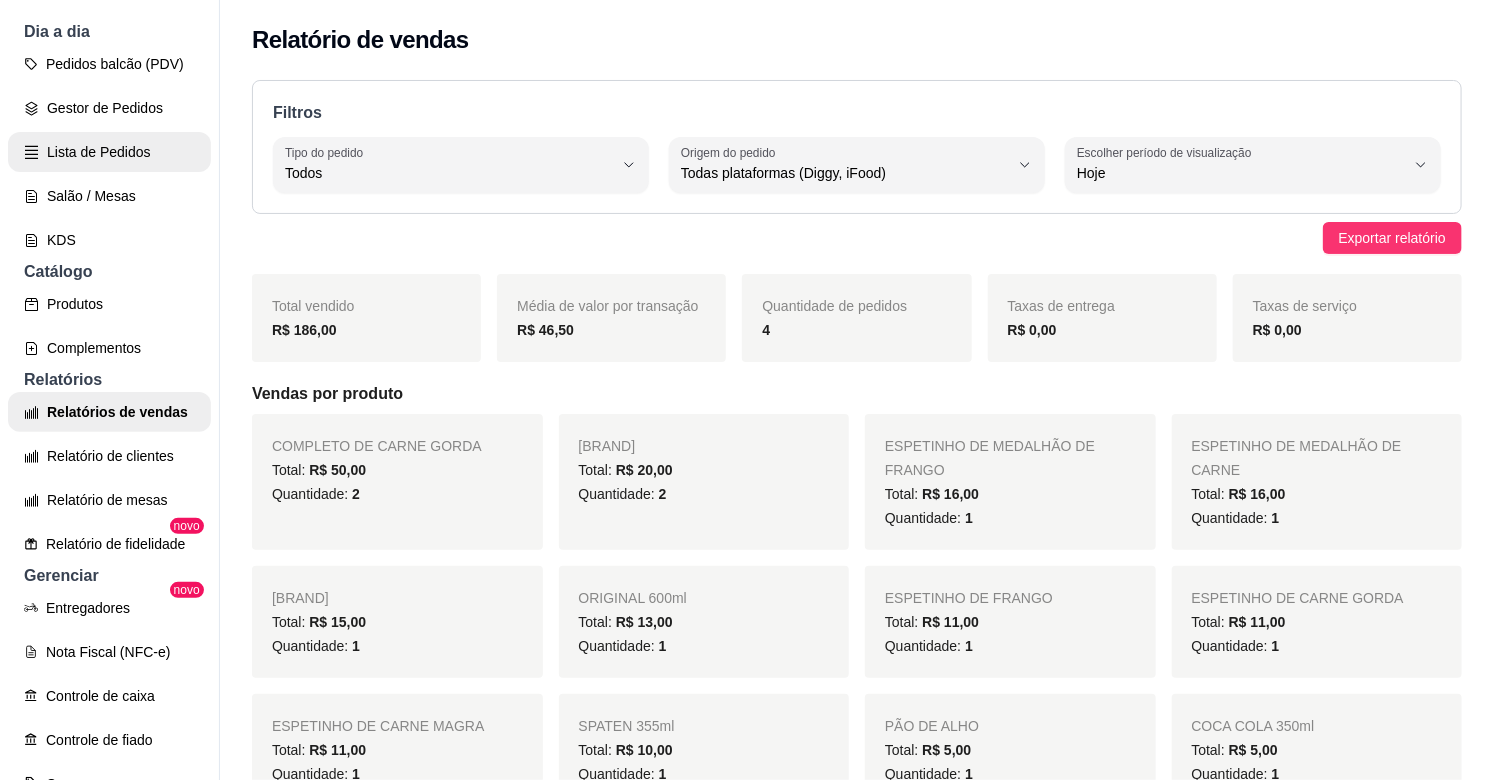 click on "Lista de Pedidos" at bounding box center (109, 152) 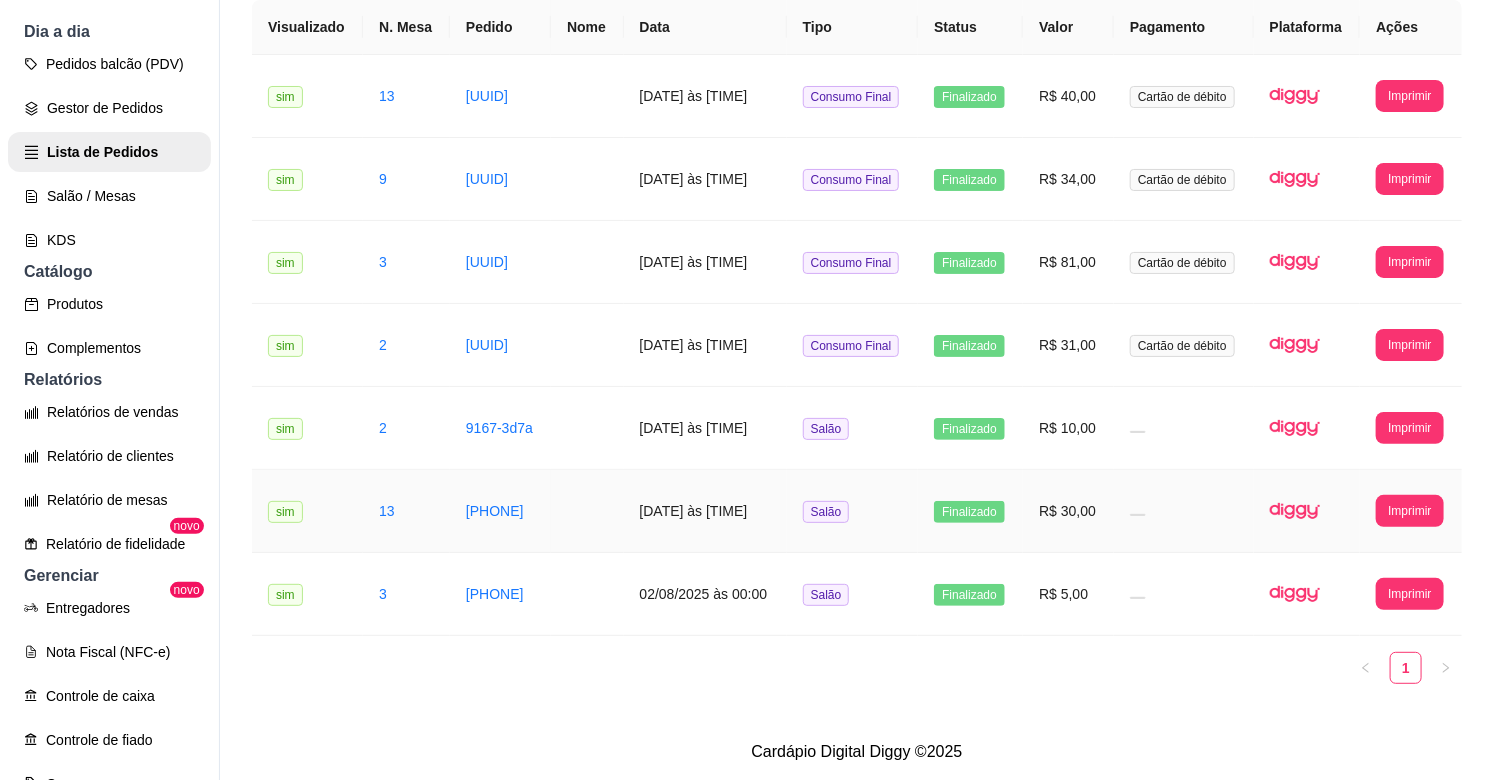 scroll, scrollTop: 0, scrollLeft: 0, axis: both 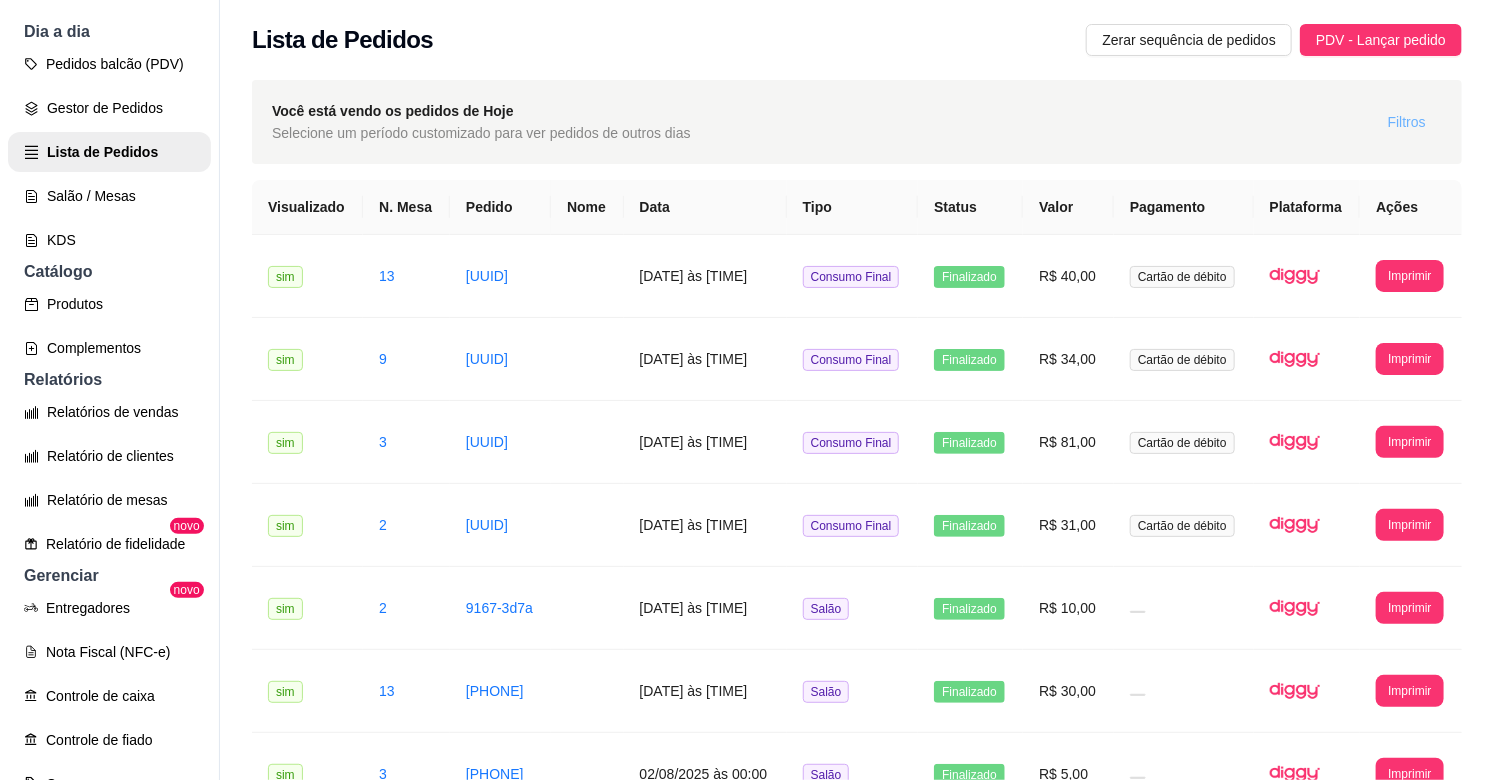 click on "Filtros" at bounding box center (1407, 122) 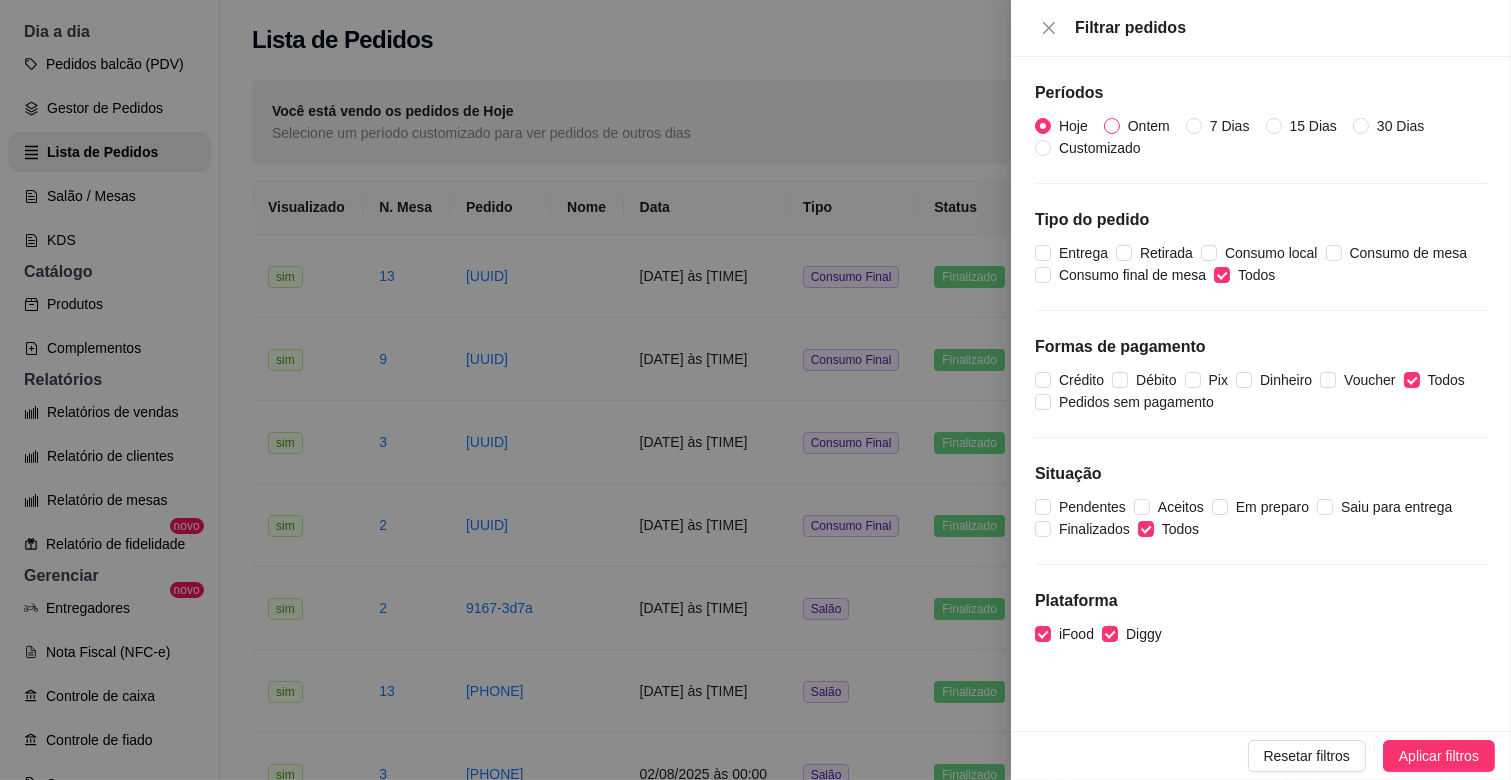 click on "Ontem" at bounding box center [1112, 126] 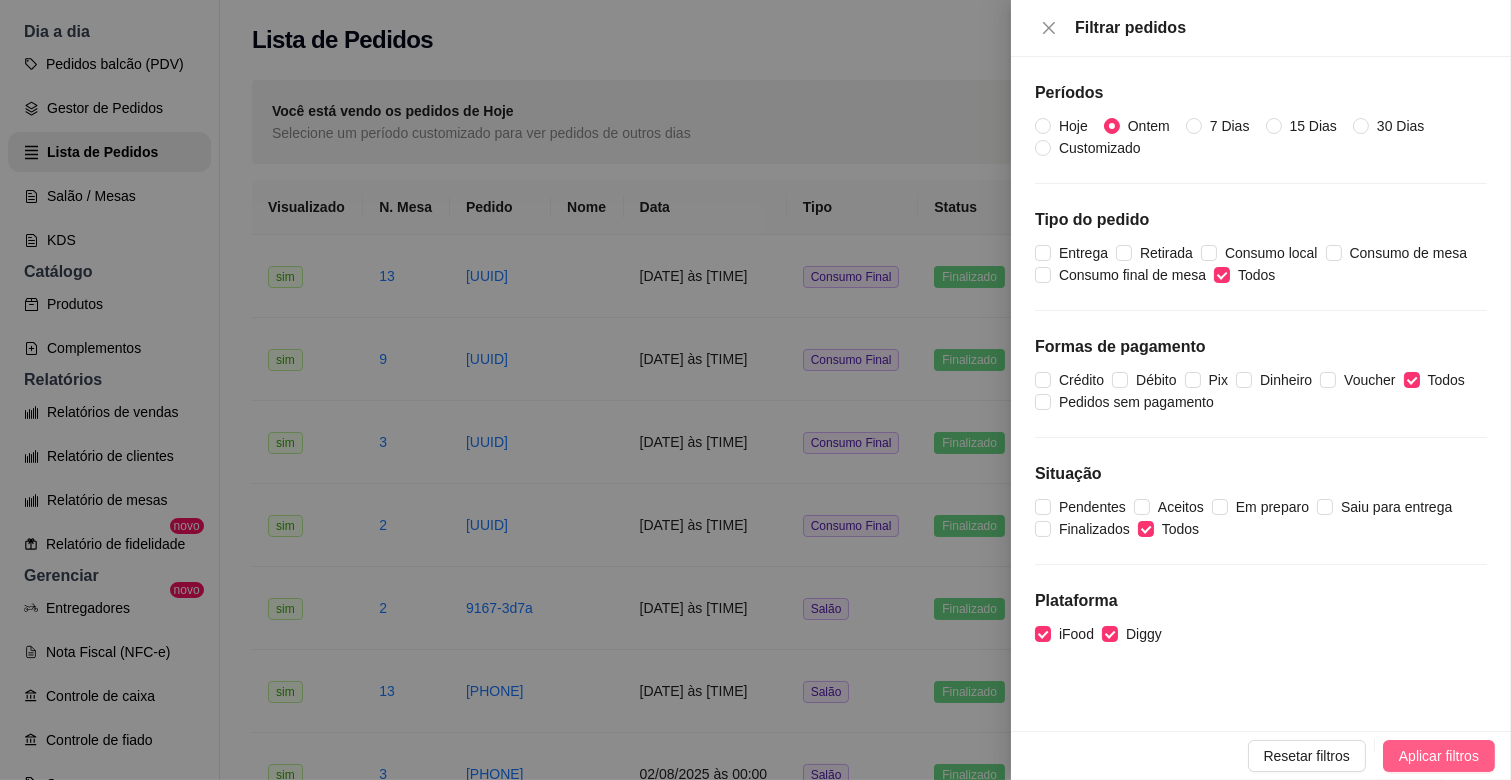 click on "Aplicar filtros" at bounding box center (1439, 756) 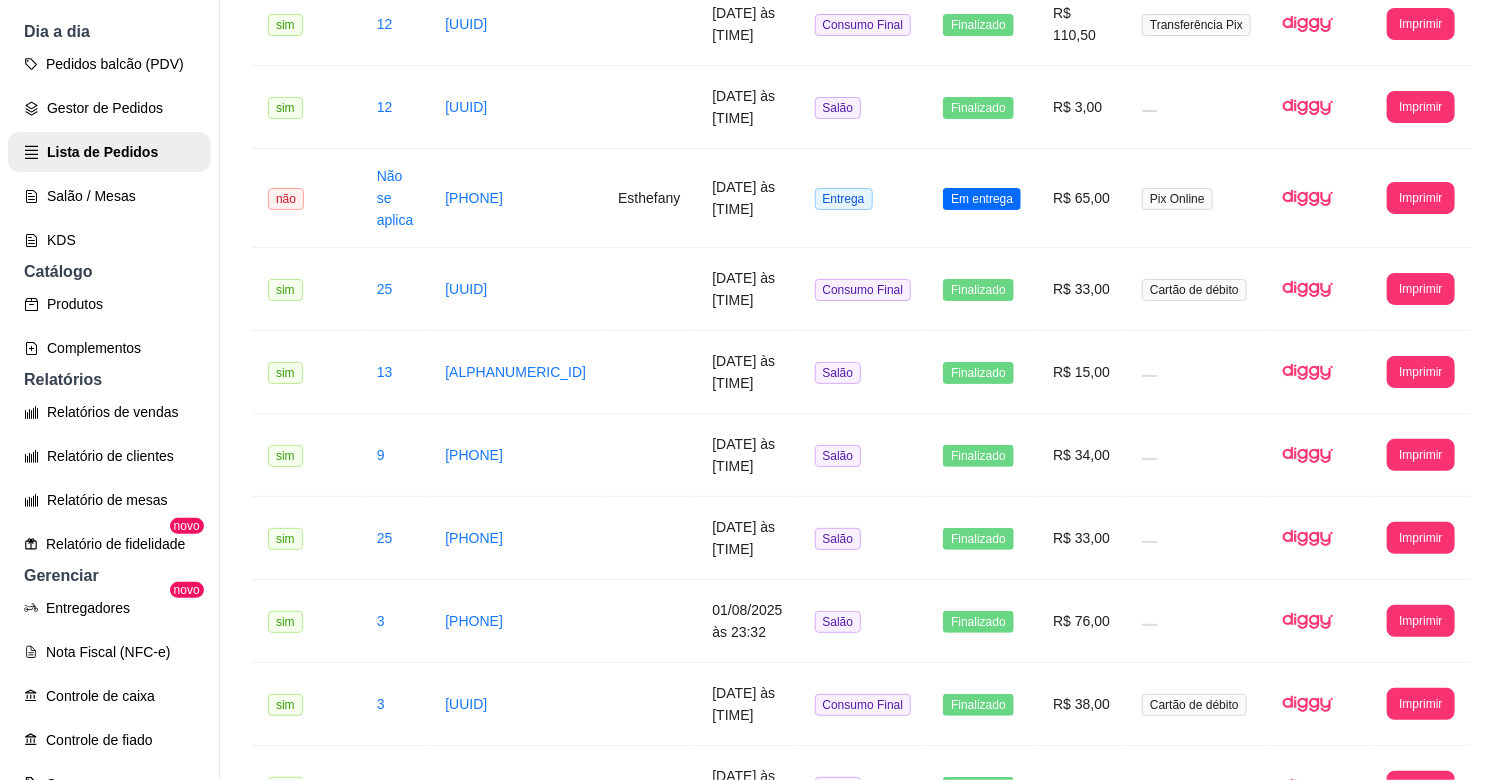 scroll, scrollTop: 1111, scrollLeft: 0, axis: vertical 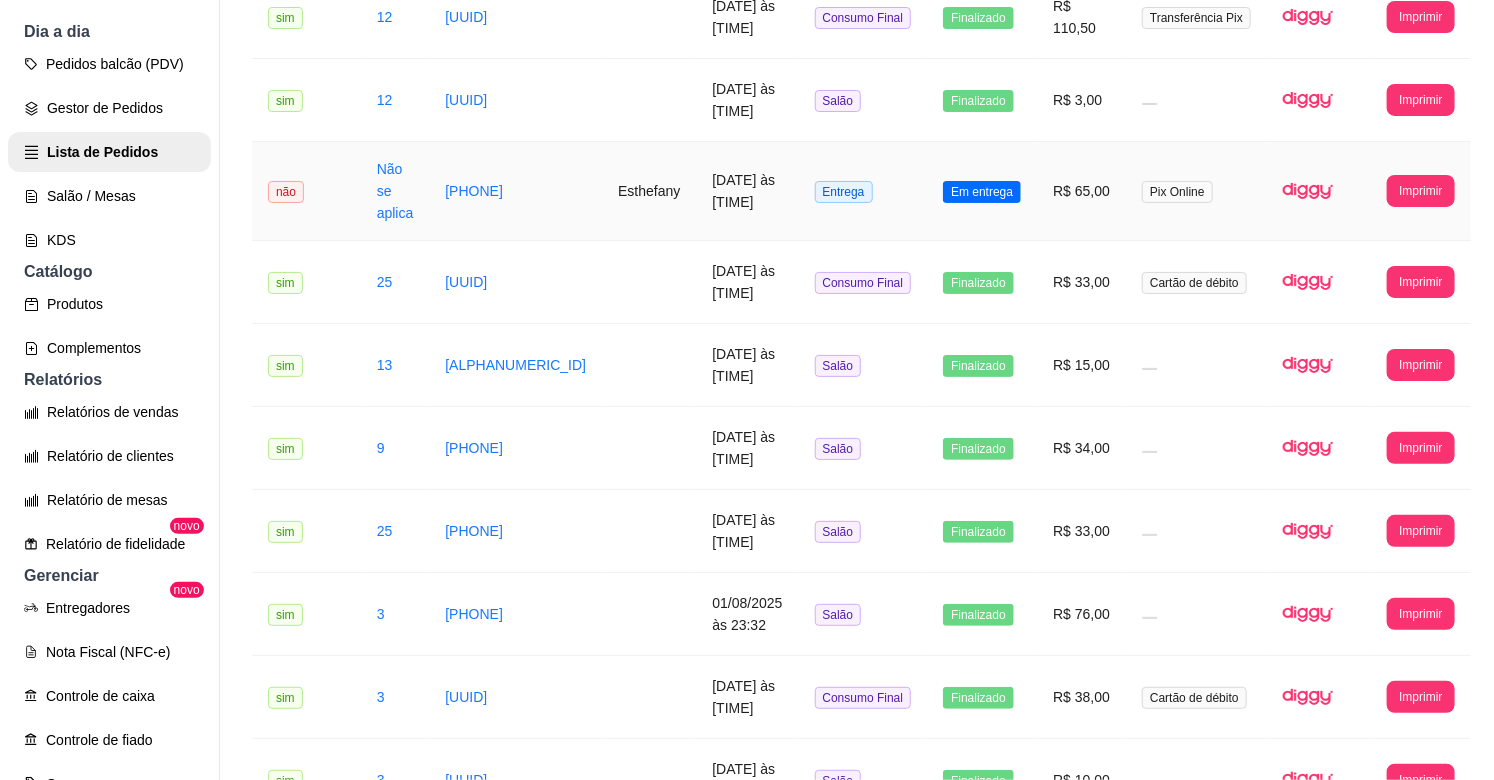 click on "R$ 65,00" at bounding box center [1081, 191] 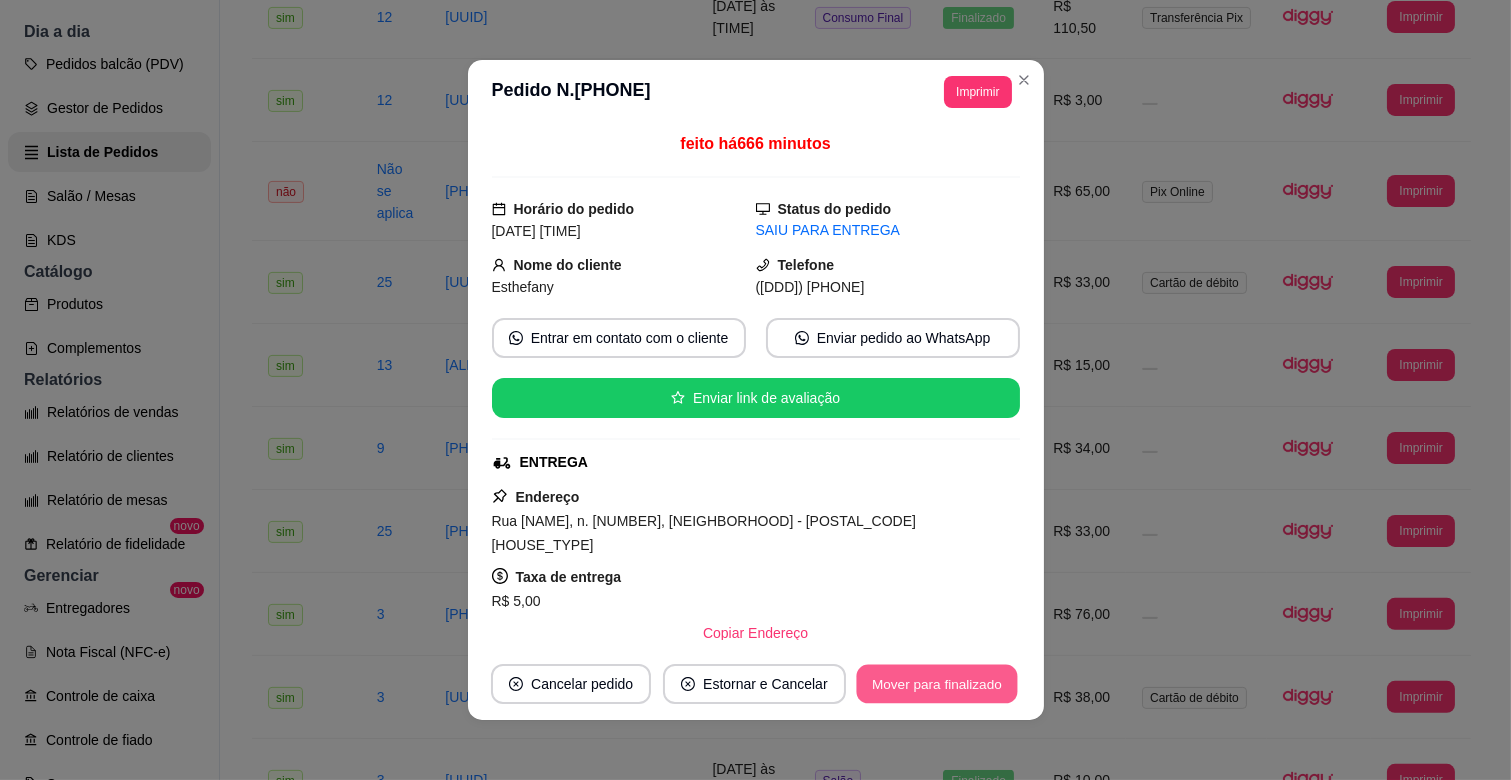 click on "Mover para finalizado" at bounding box center (936, 684) 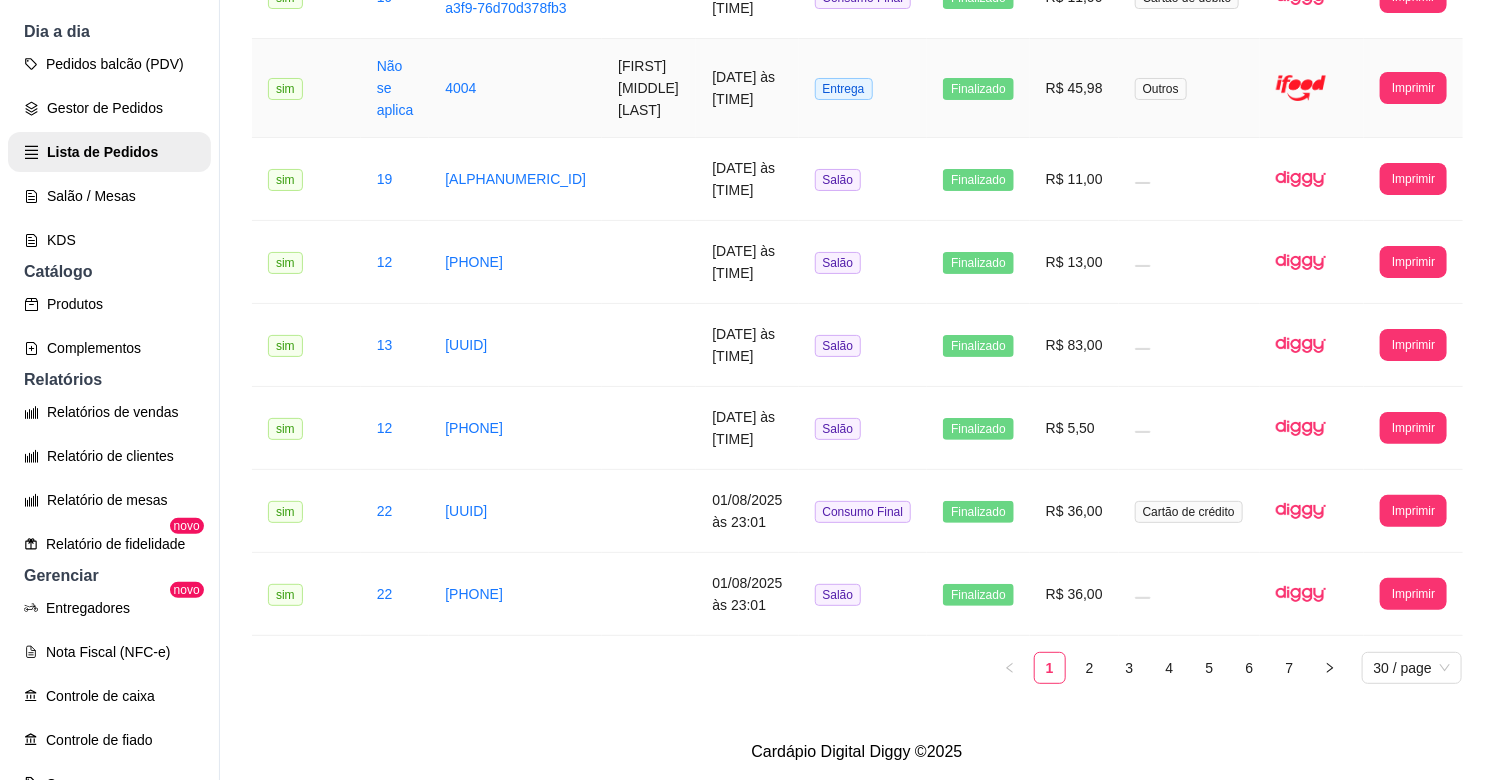 scroll, scrollTop: 2375, scrollLeft: 0, axis: vertical 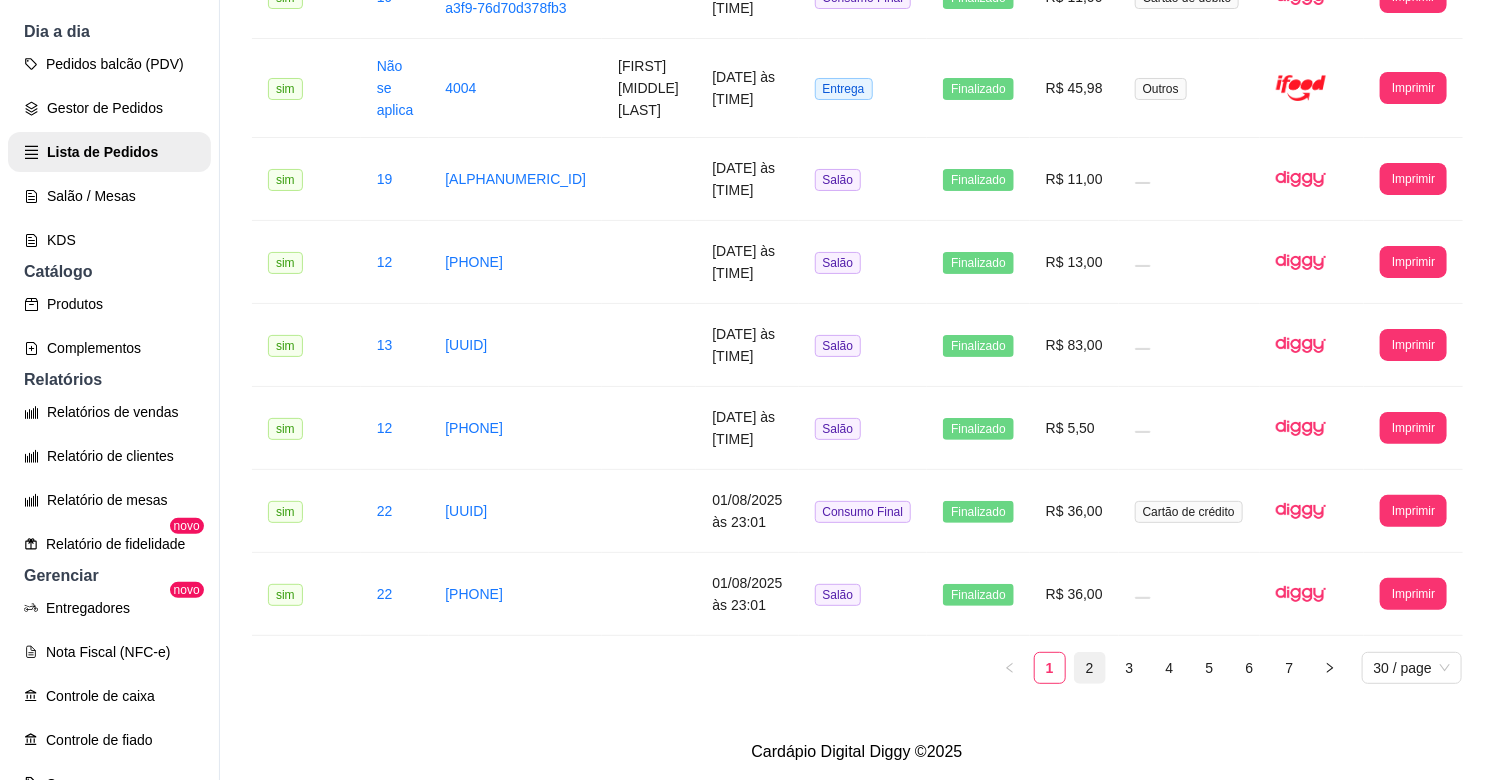 click on "2" at bounding box center (1090, 668) 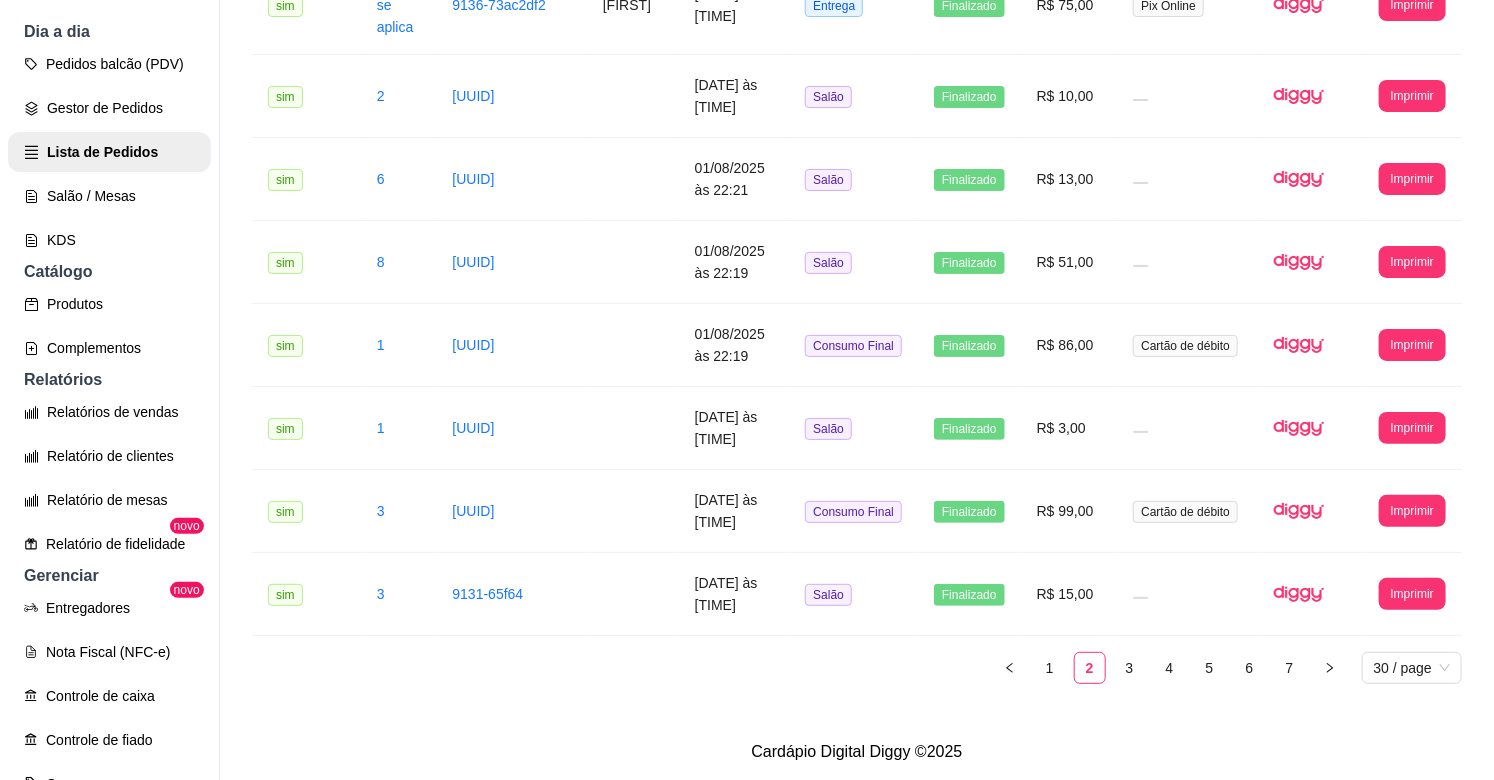 scroll, scrollTop: 2368, scrollLeft: 0, axis: vertical 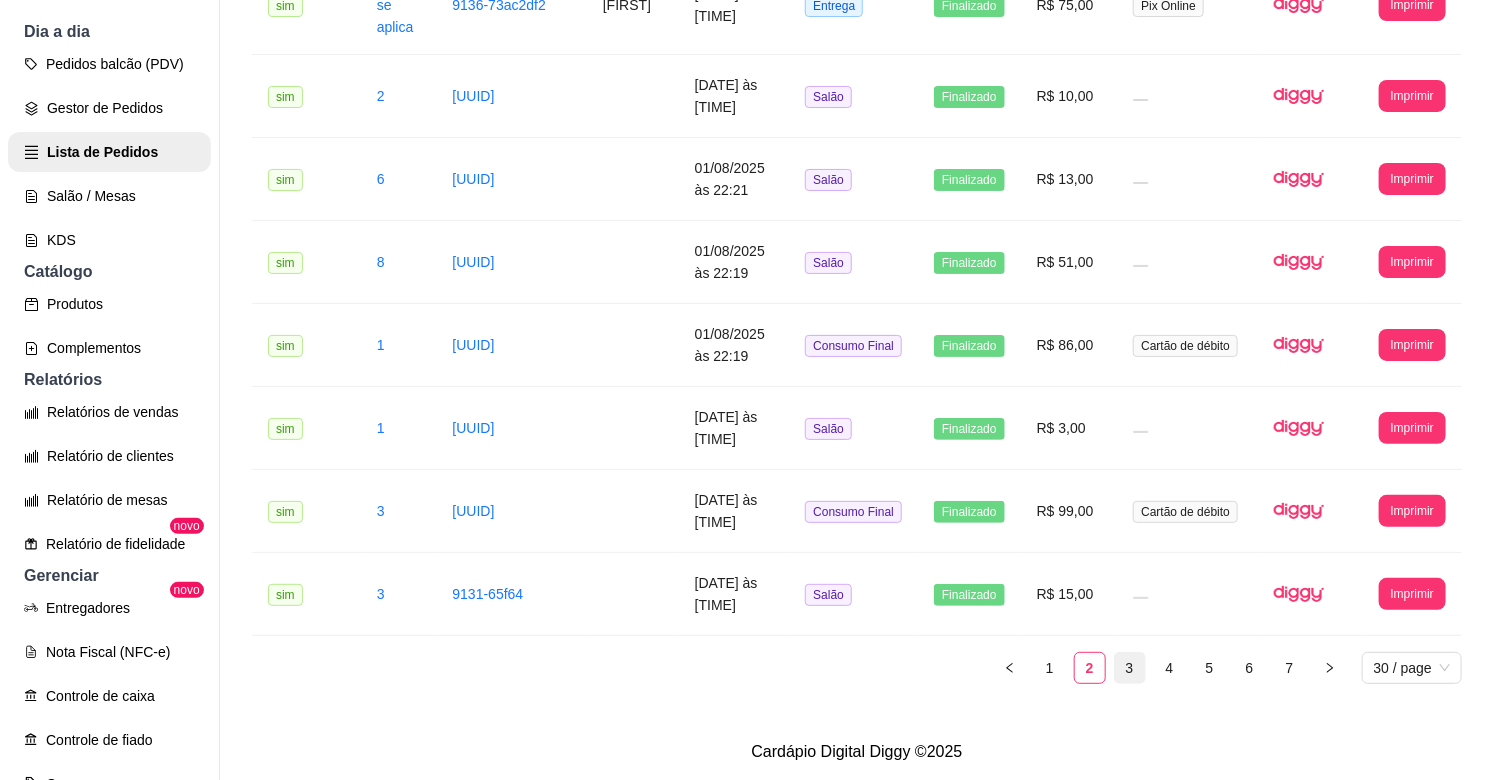click on "3" at bounding box center (1130, 668) 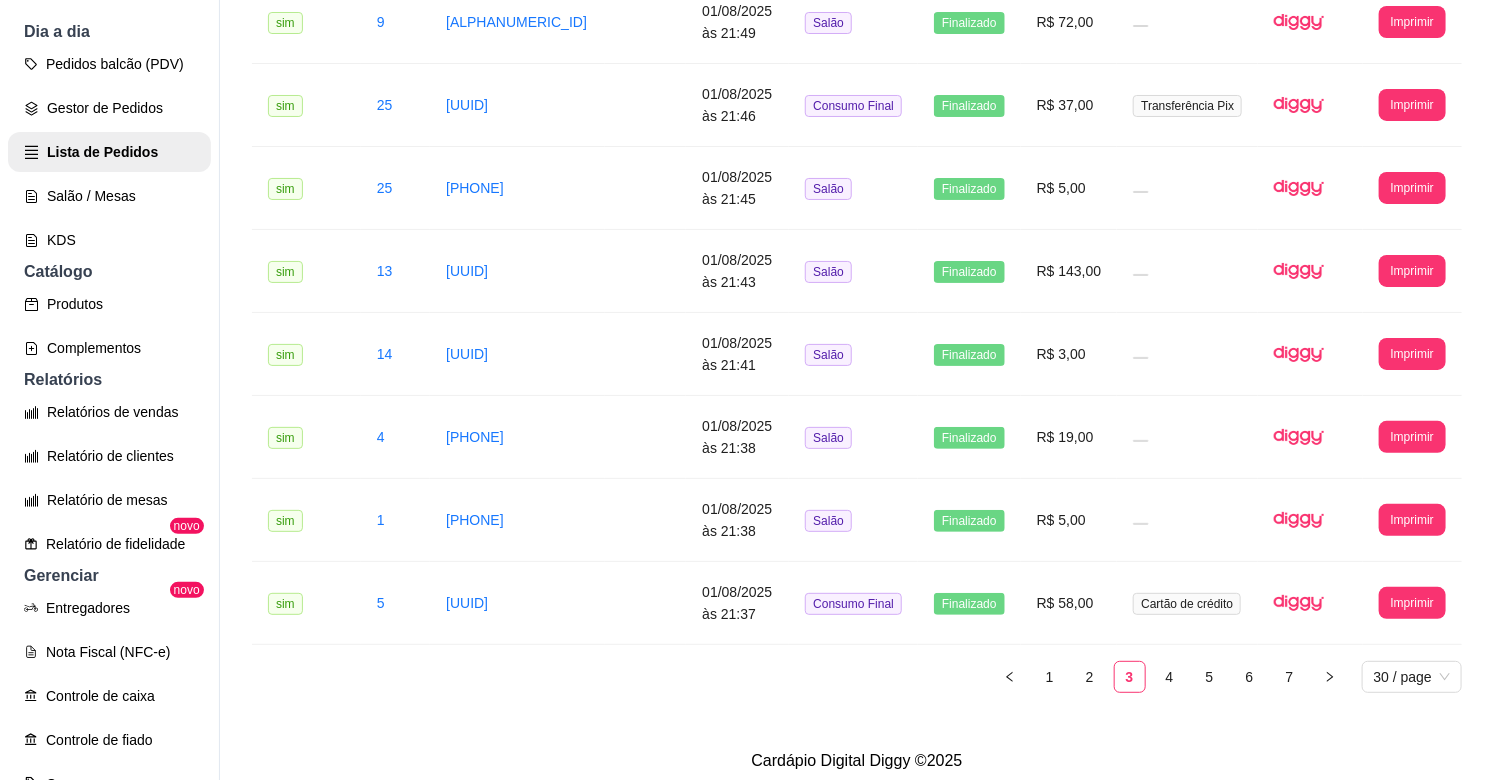 scroll, scrollTop: 2273, scrollLeft: 0, axis: vertical 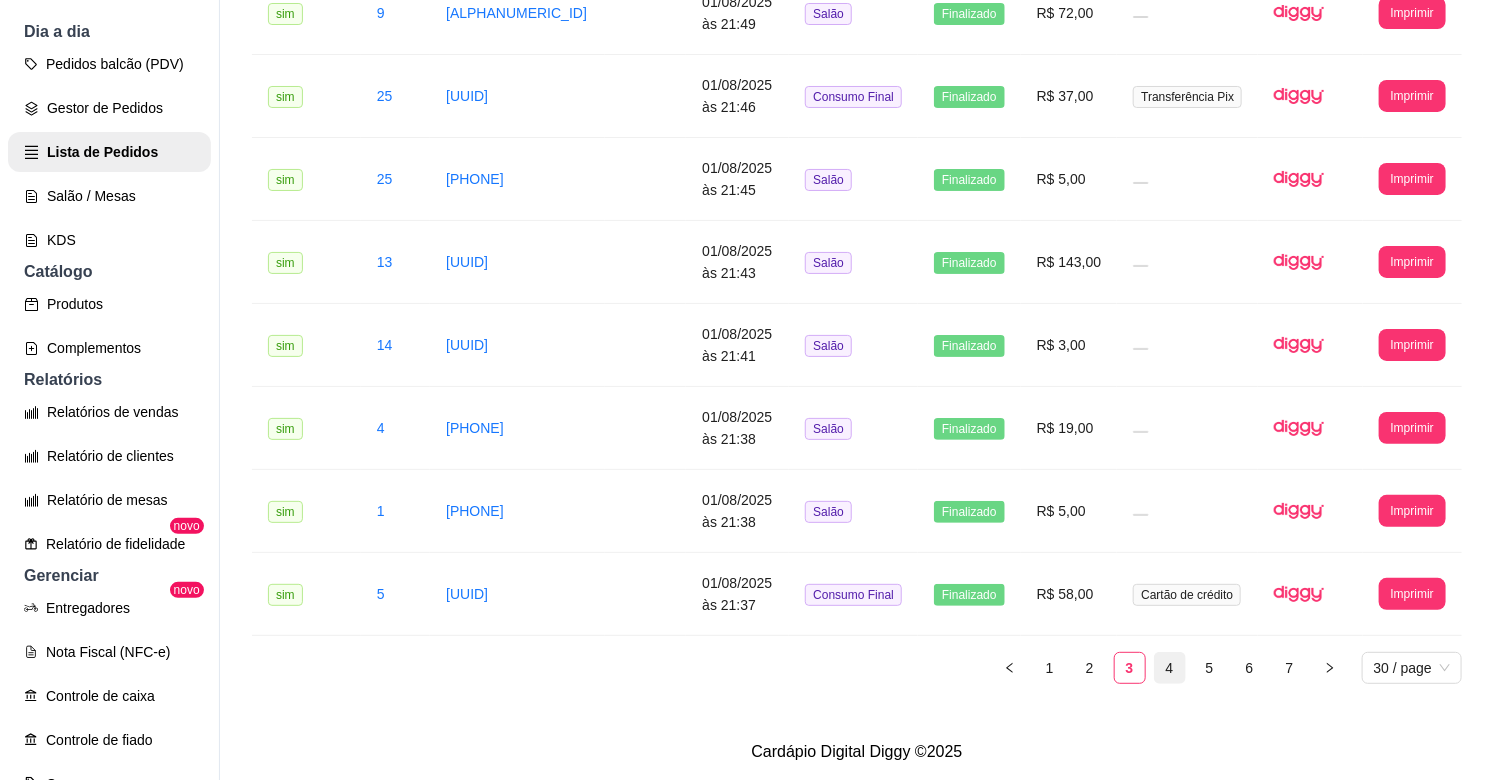 click on "4" at bounding box center (1170, 668) 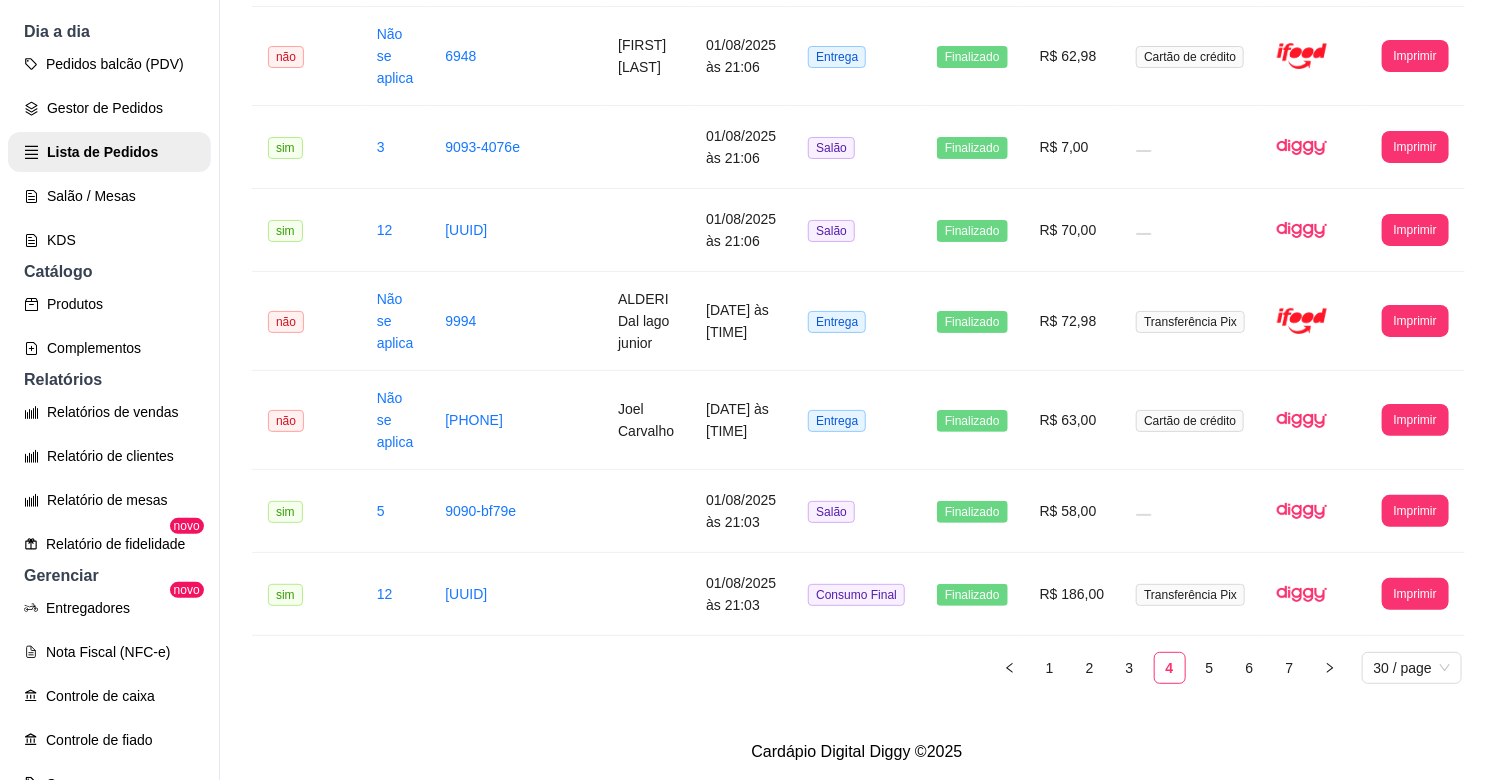 scroll, scrollTop: 2533, scrollLeft: 0, axis: vertical 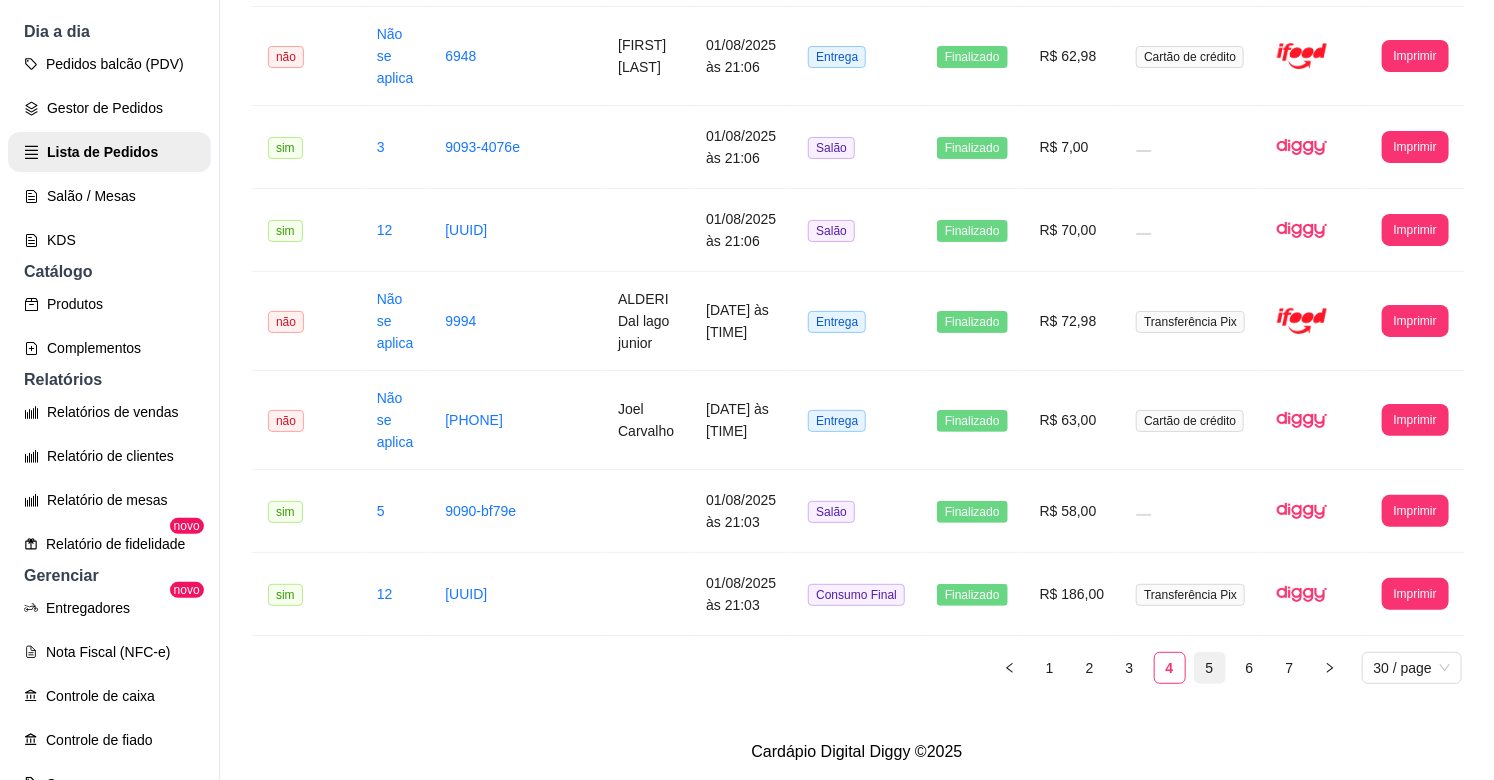 click on "5" at bounding box center [1210, 668] 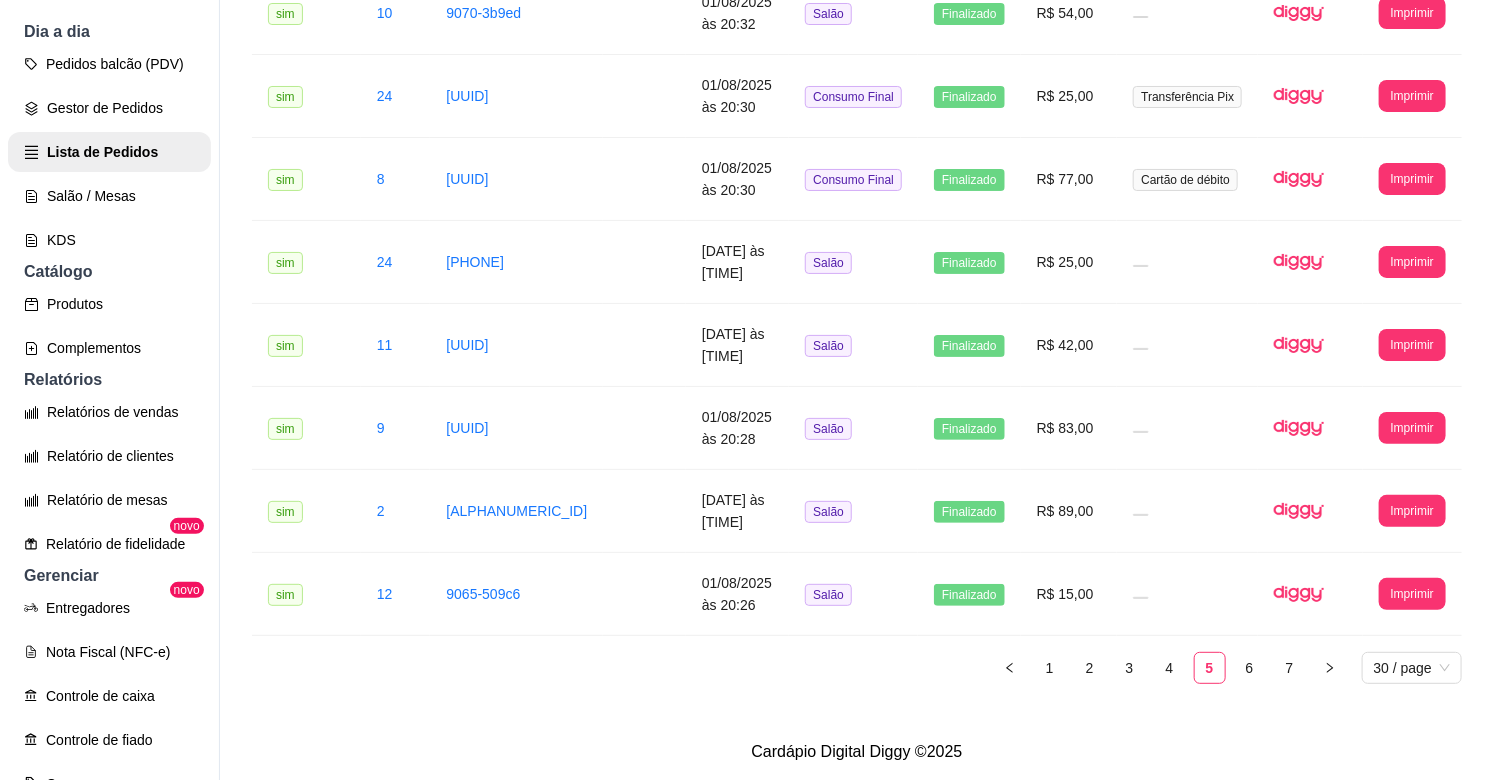scroll, scrollTop: 2225, scrollLeft: 0, axis: vertical 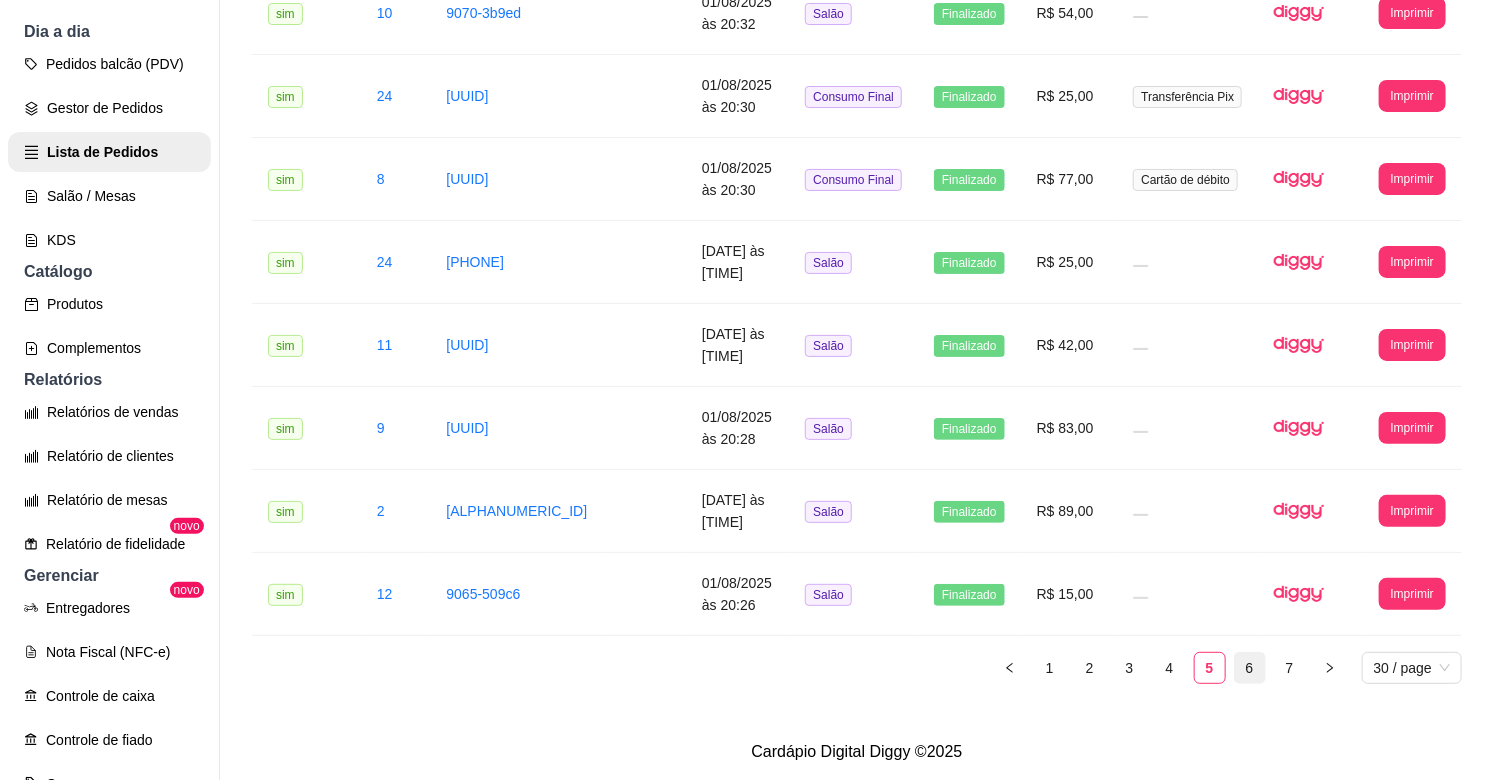 click on "6" at bounding box center [1250, 668] 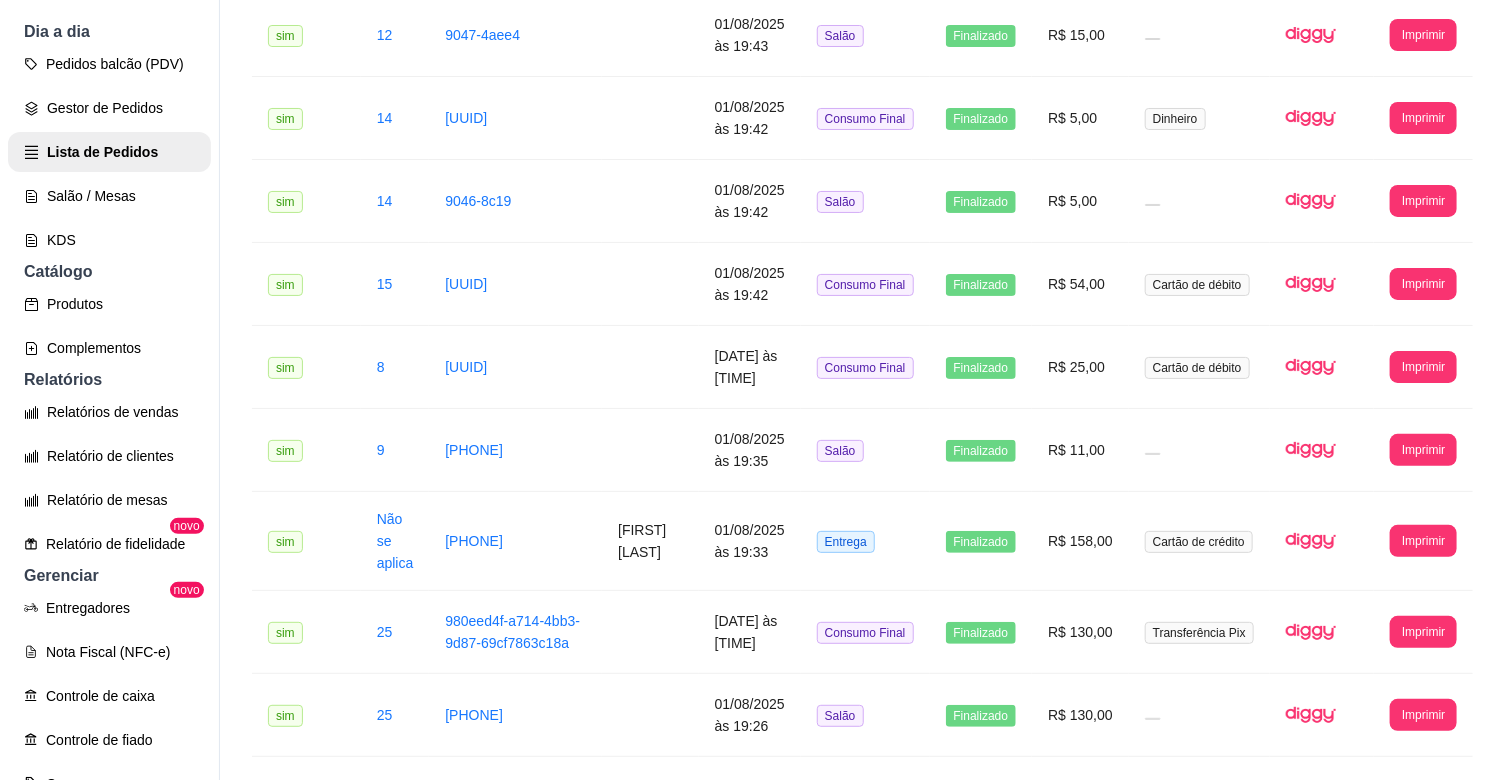 scroll, scrollTop: 2368, scrollLeft: 0, axis: vertical 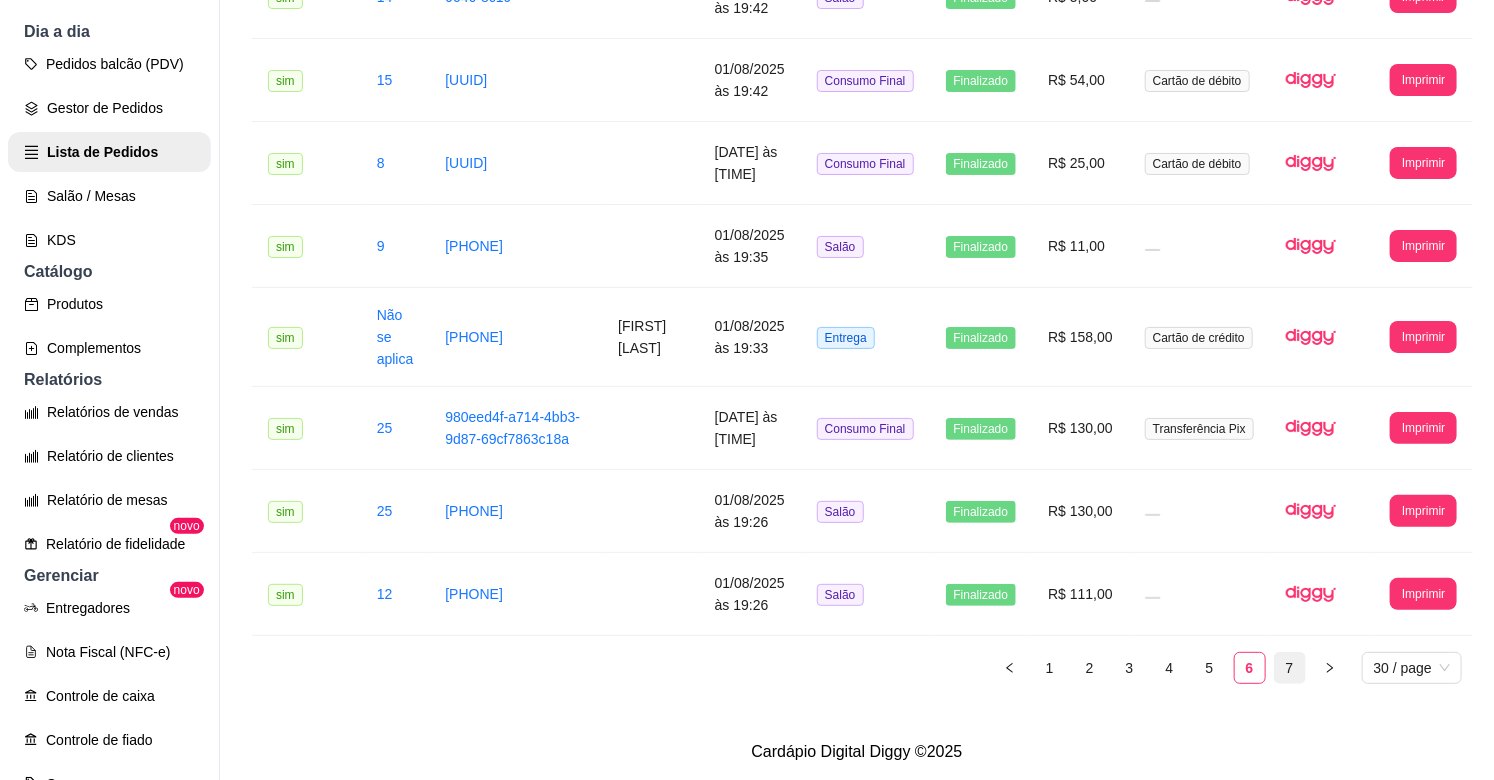 click on "7" at bounding box center (1290, 668) 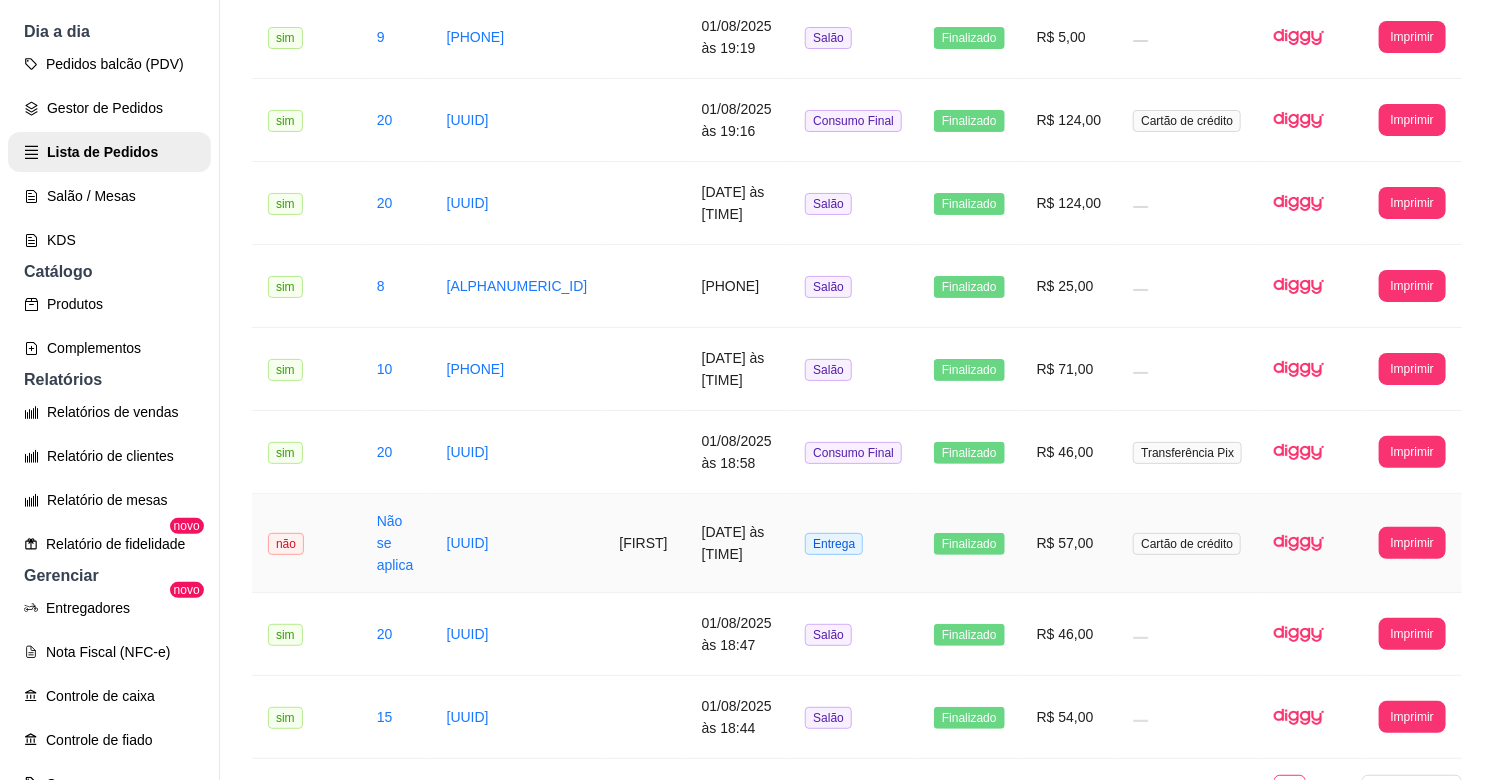 scroll, scrollTop: 516, scrollLeft: 0, axis: vertical 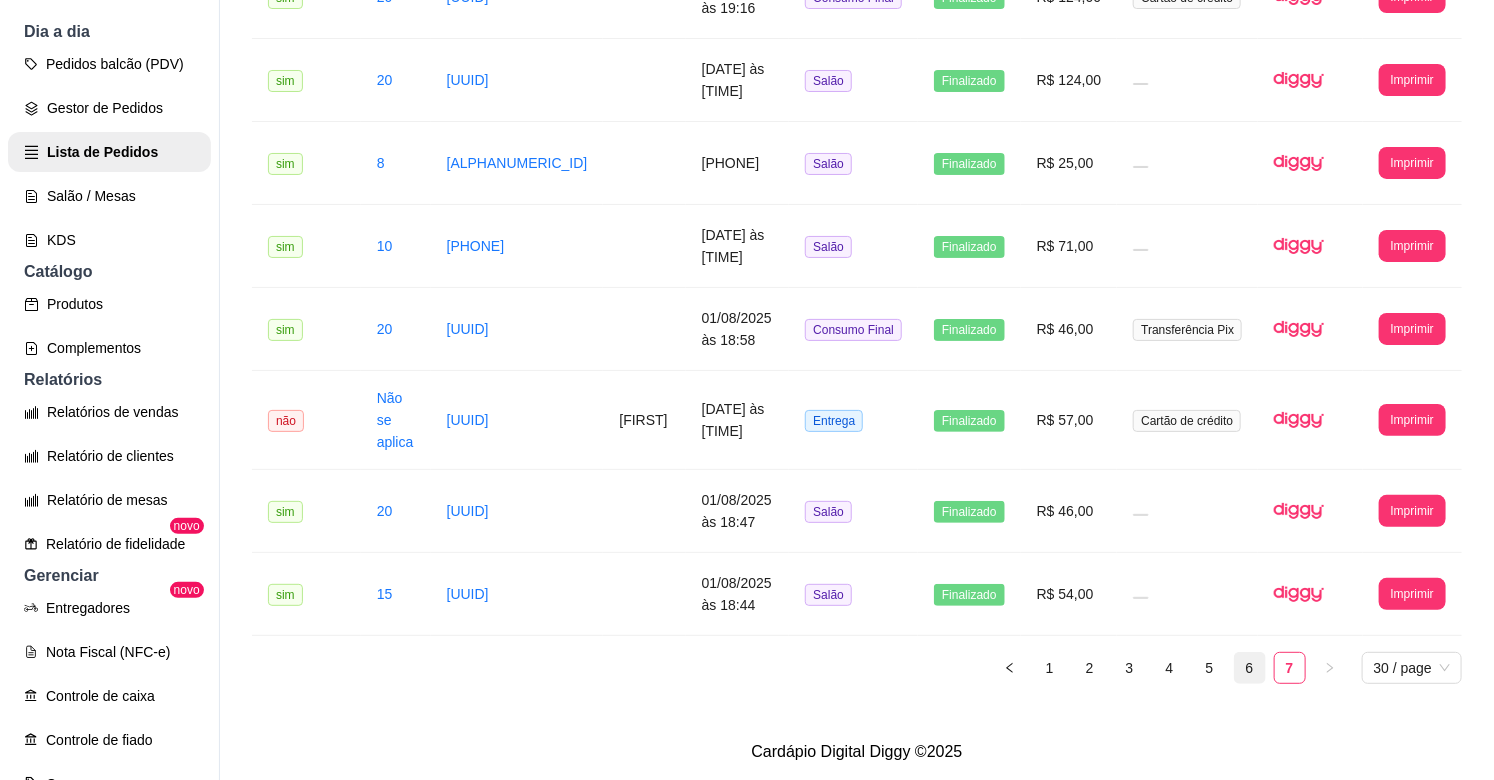 click on "6" at bounding box center (1250, 668) 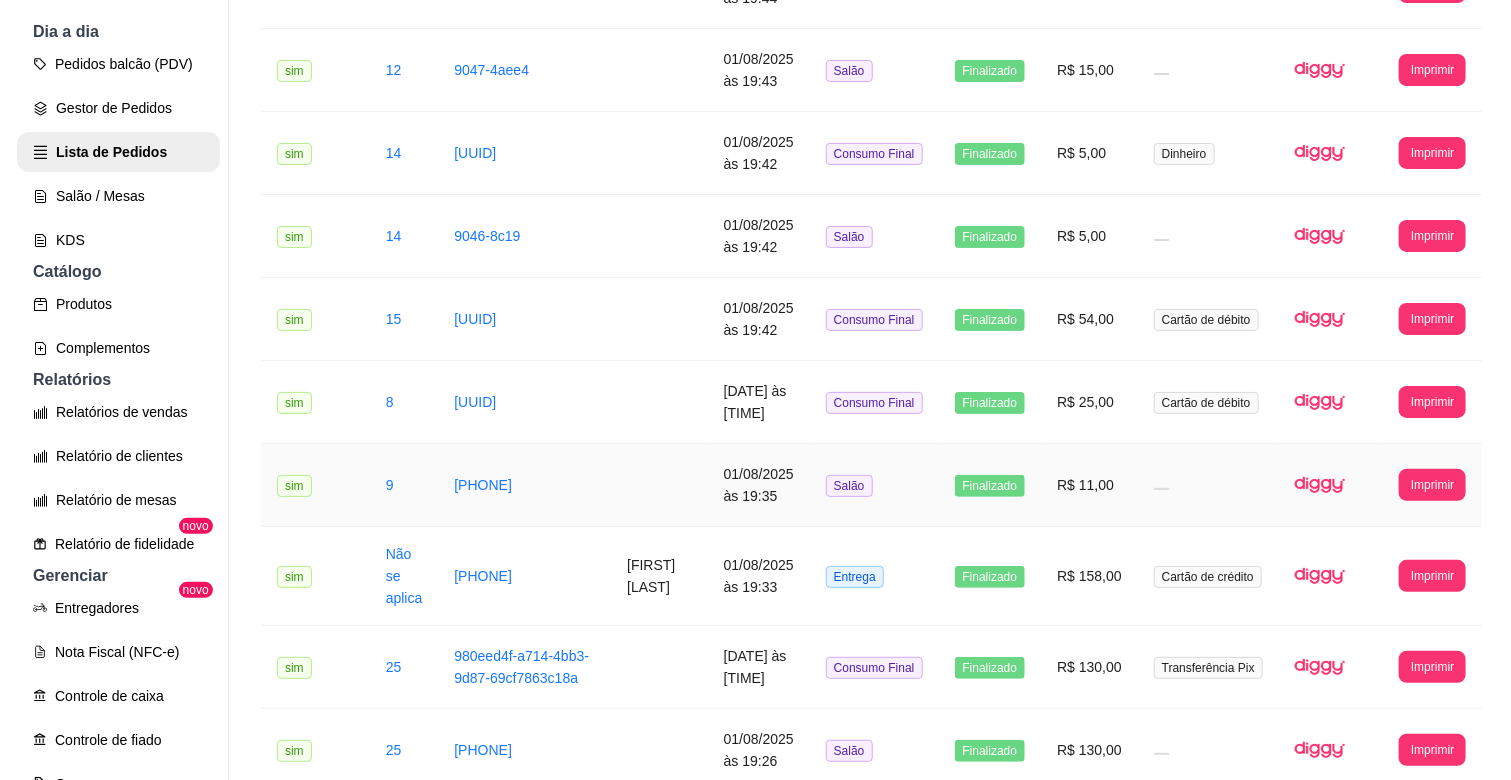scroll, scrollTop: 2368, scrollLeft: 0, axis: vertical 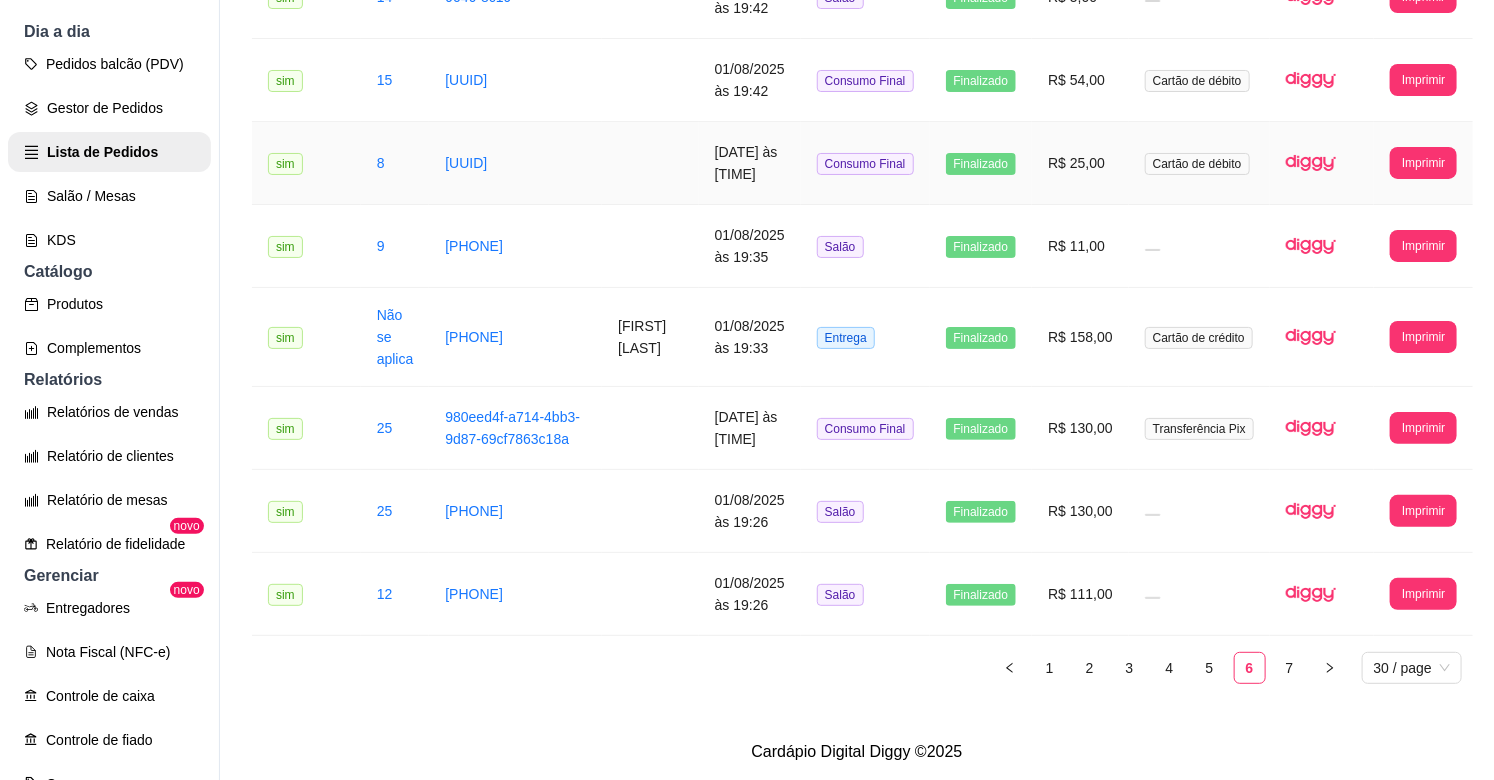 click on "R$ 25,00" at bounding box center [1080, 163] 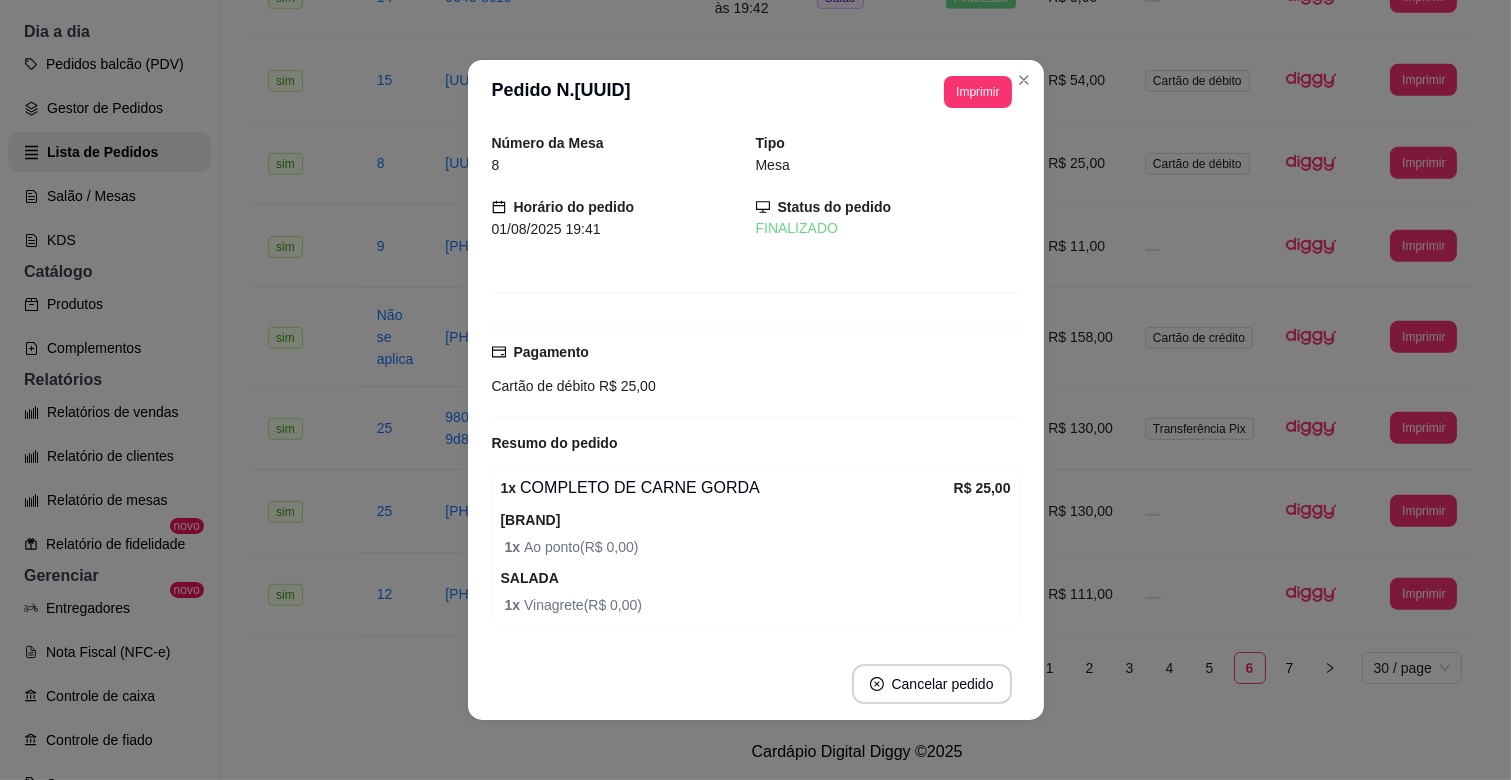 scroll, scrollTop: 65, scrollLeft: 0, axis: vertical 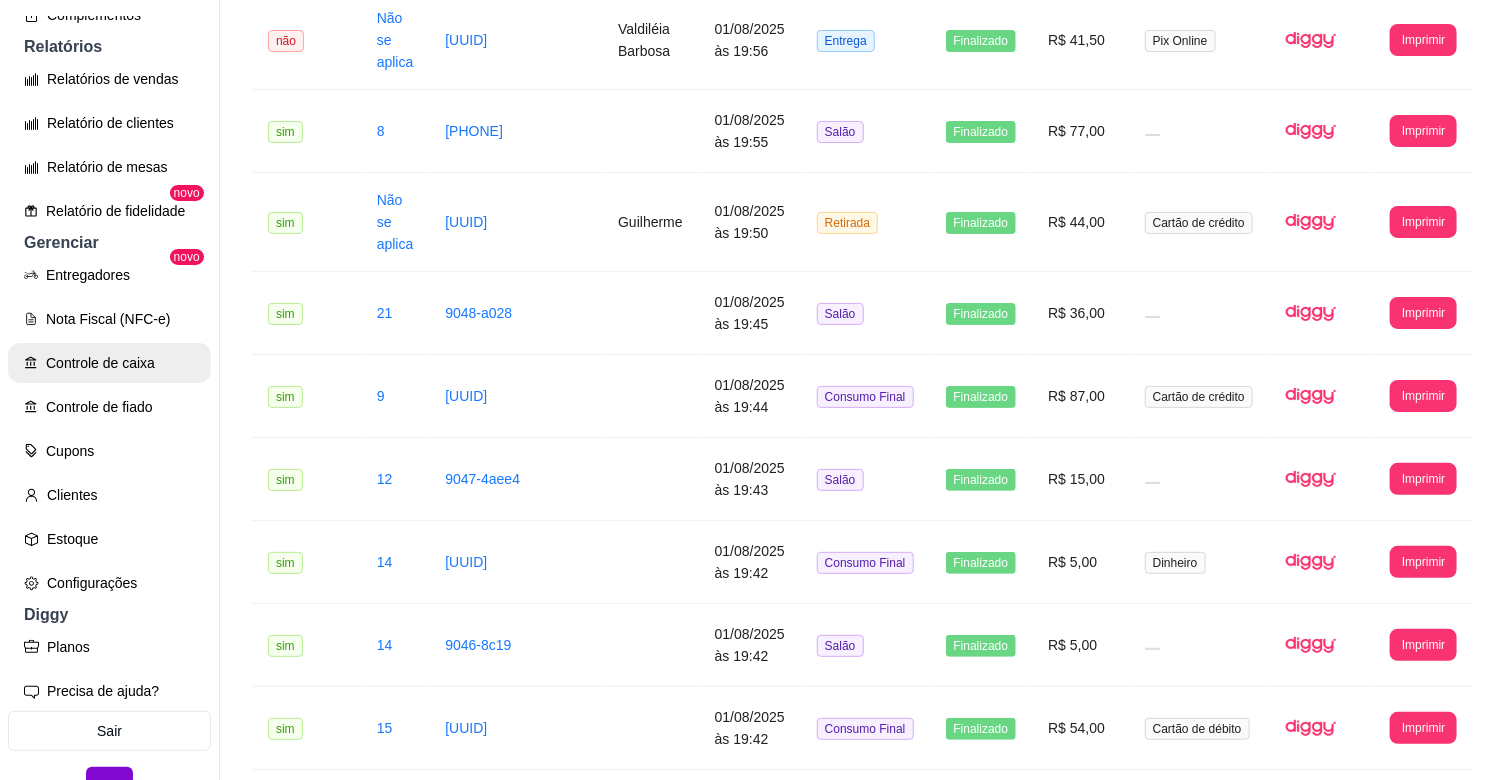 click on "Controle de caixa" at bounding box center (109, 363) 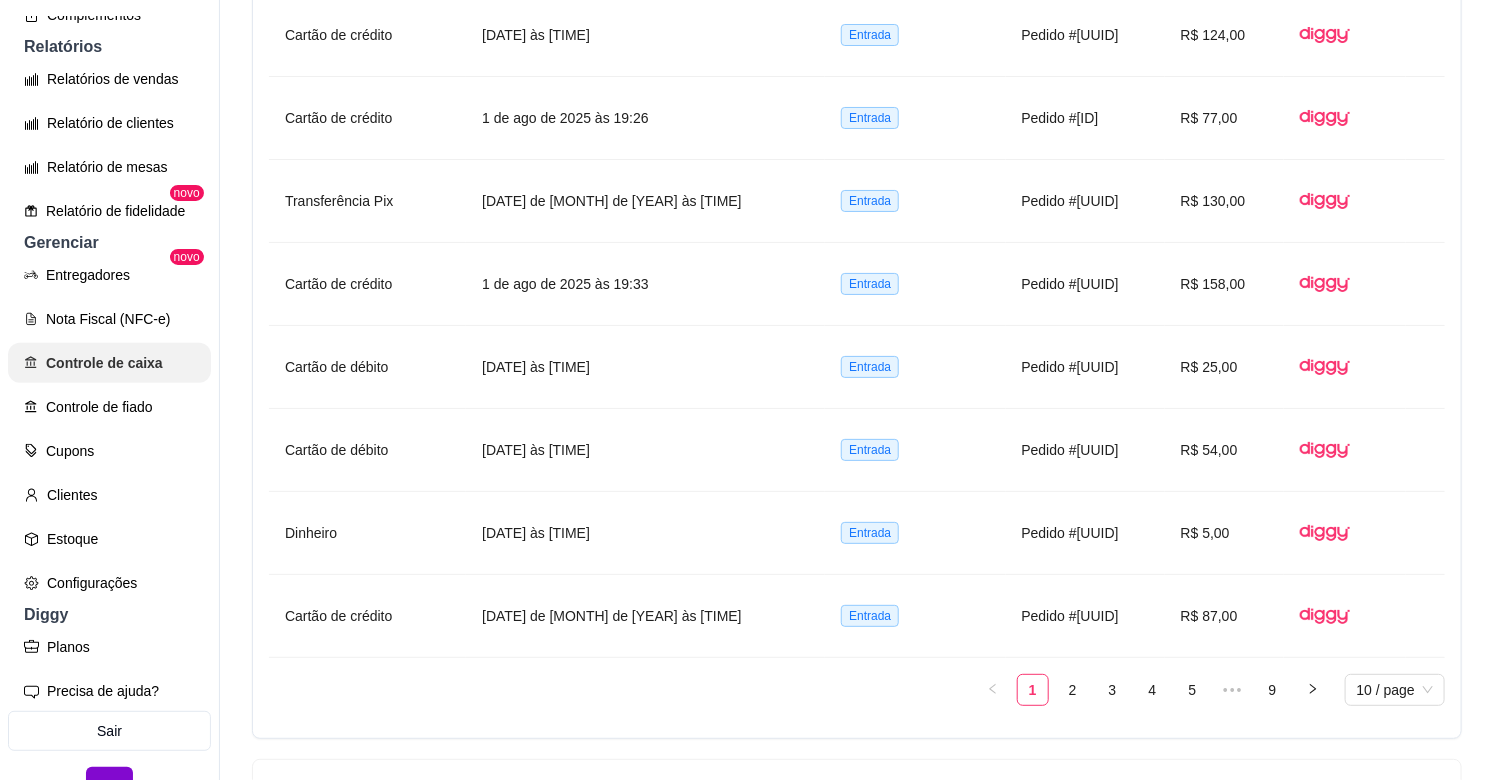 scroll, scrollTop: 0, scrollLeft: 0, axis: both 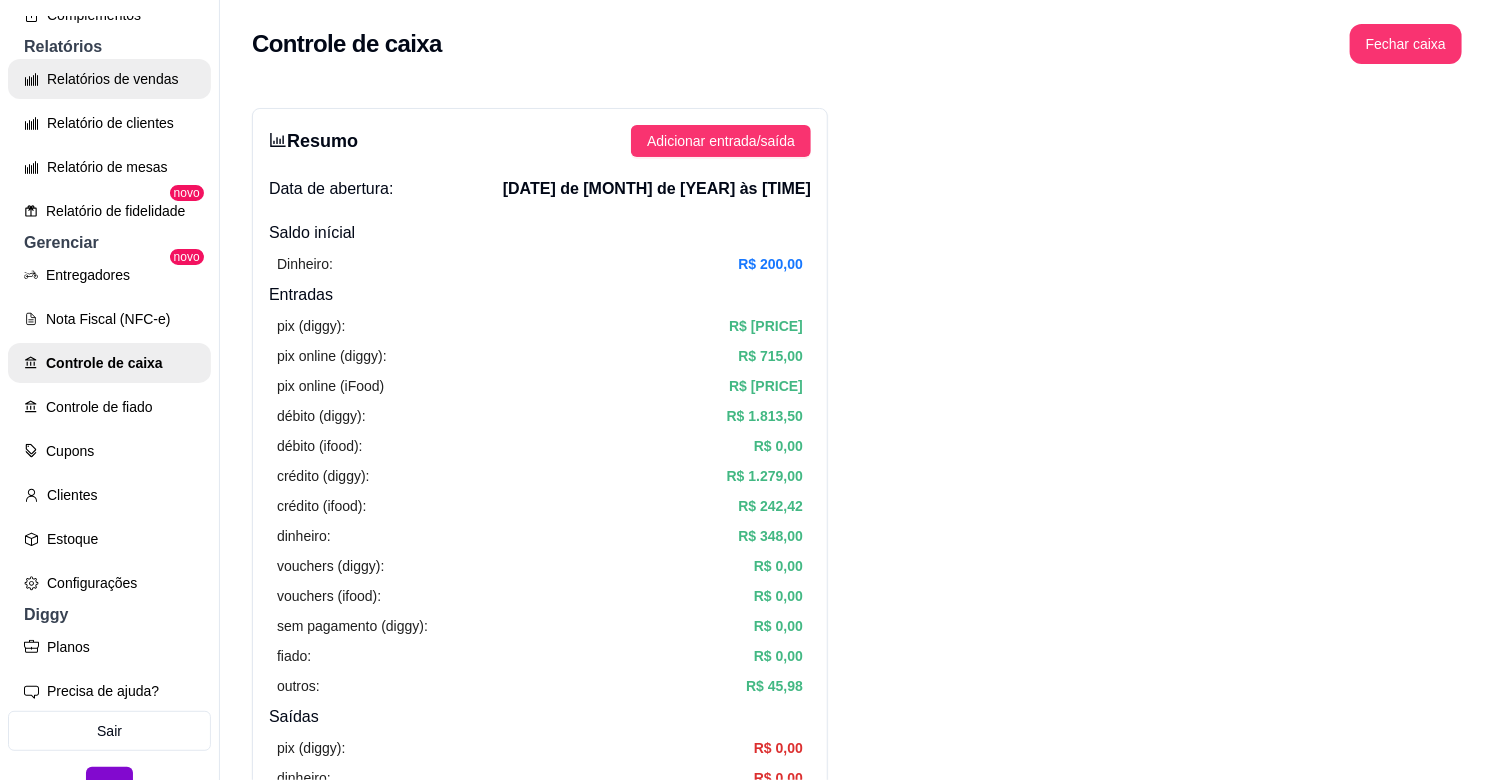 click on "Relatórios de vendas" at bounding box center [109, 79] 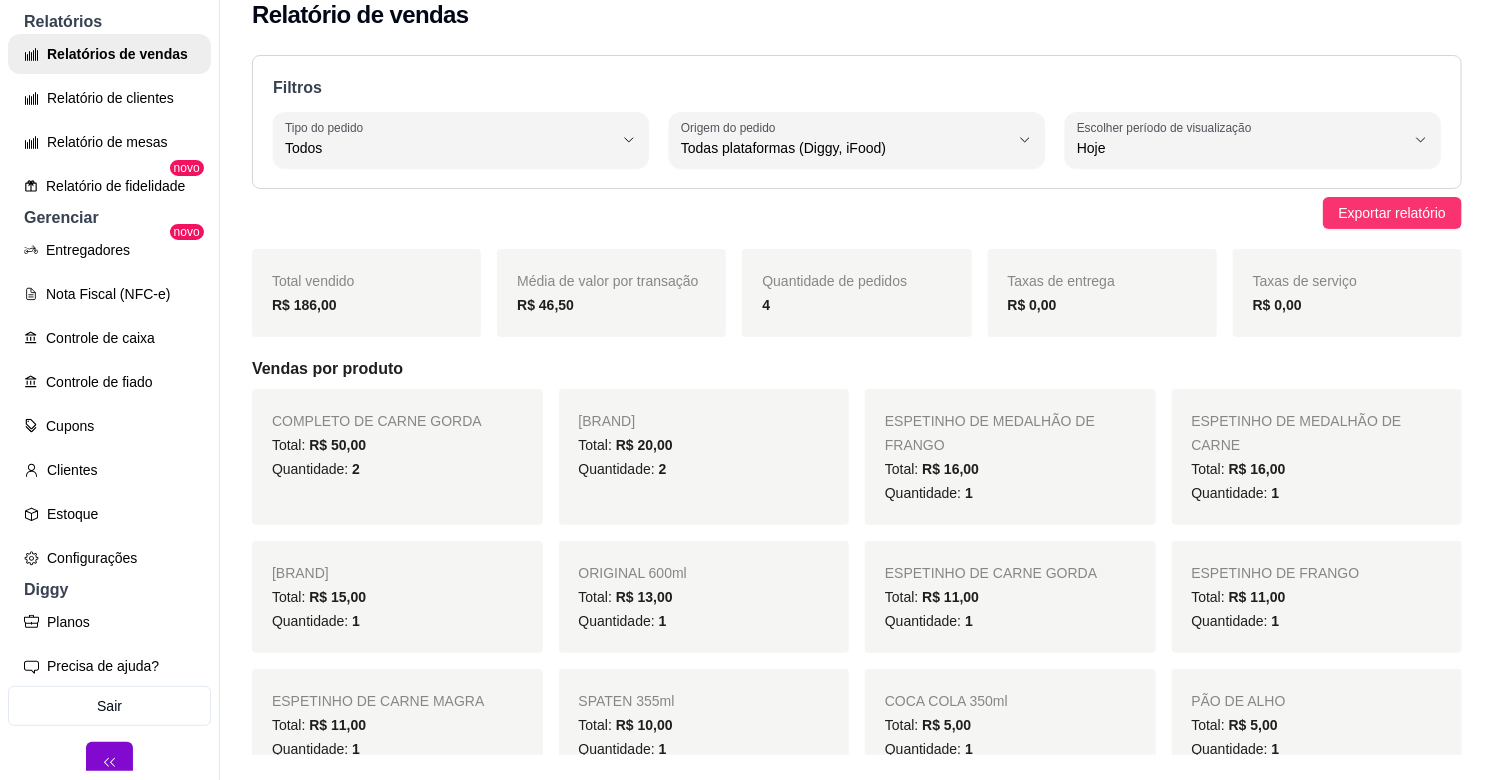 scroll, scrollTop: 32, scrollLeft: 0, axis: vertical 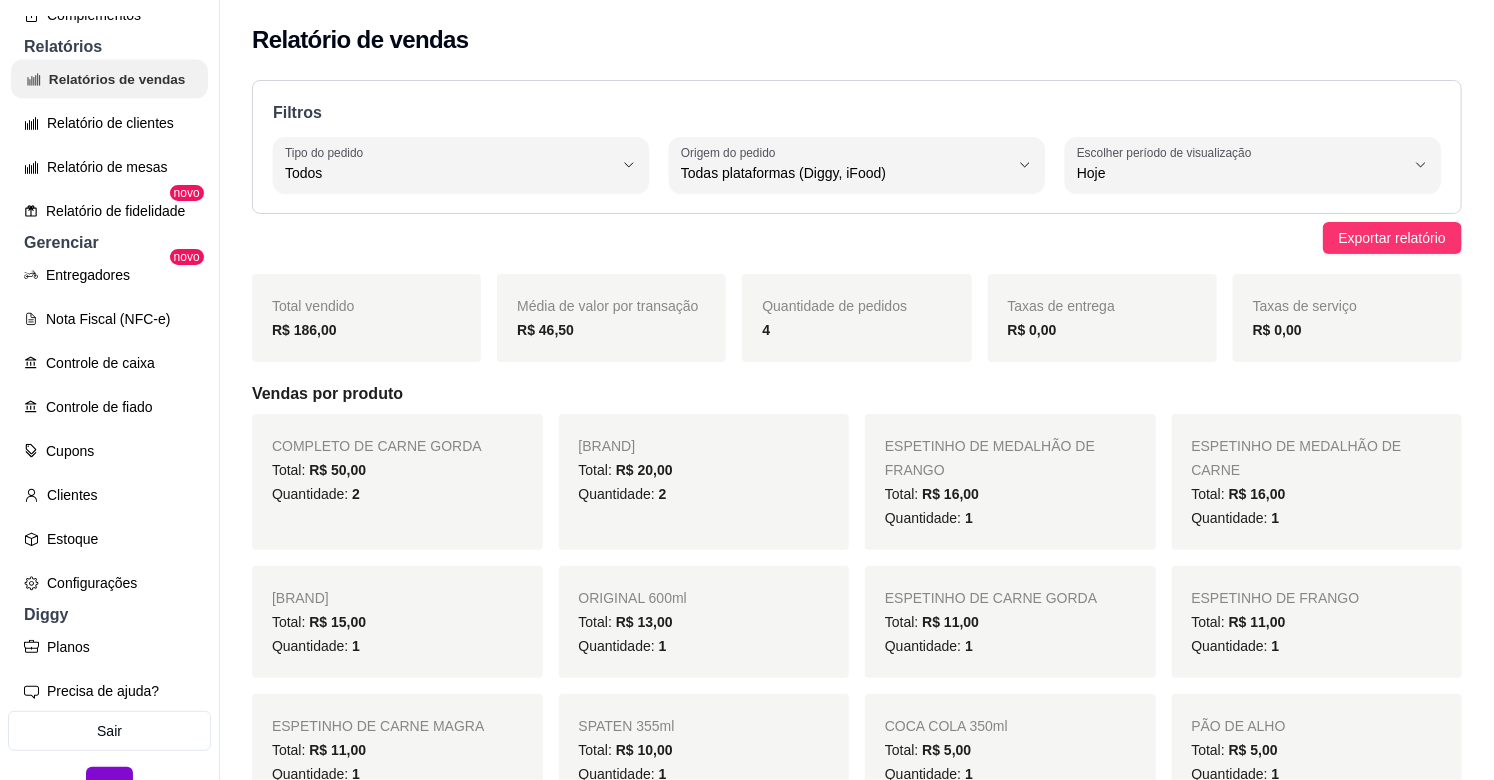 click on "Relatórios de vendas" at bounding box center (109, 79) 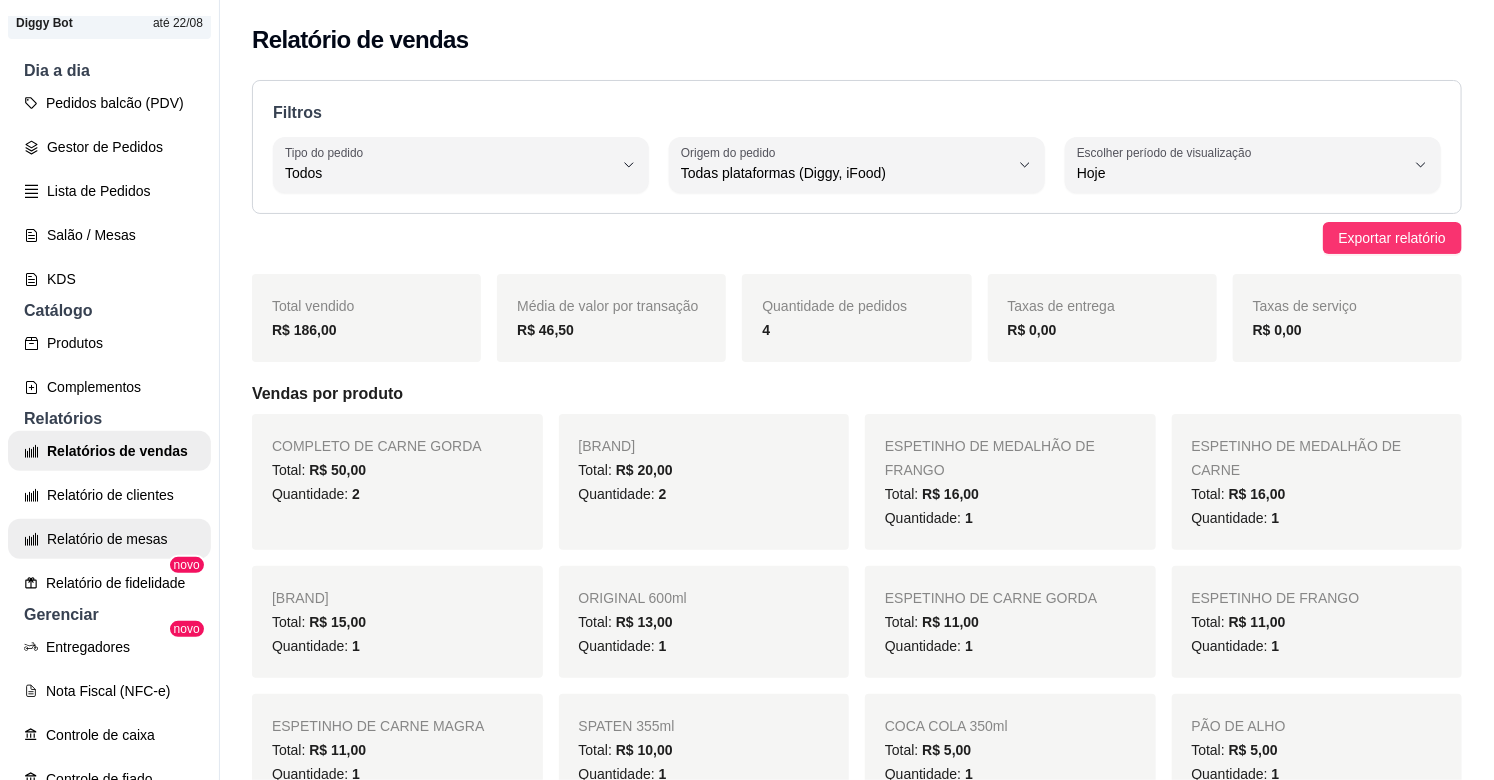 scroll, scrollTop: 111, scrollLeft: 0, axis: vertical 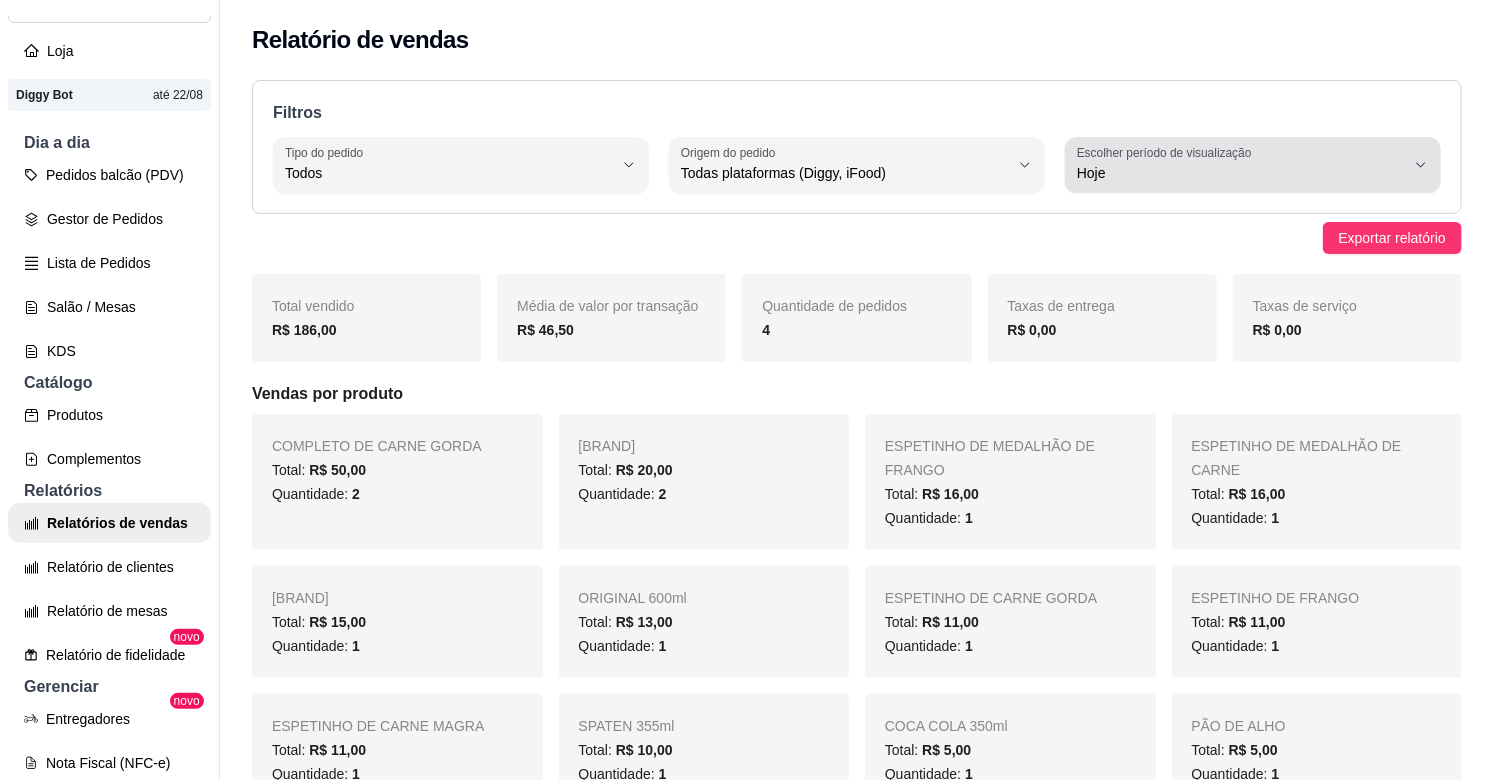 click on "Escolher período de visualização Hoje" at bounding box center (1253, 165) 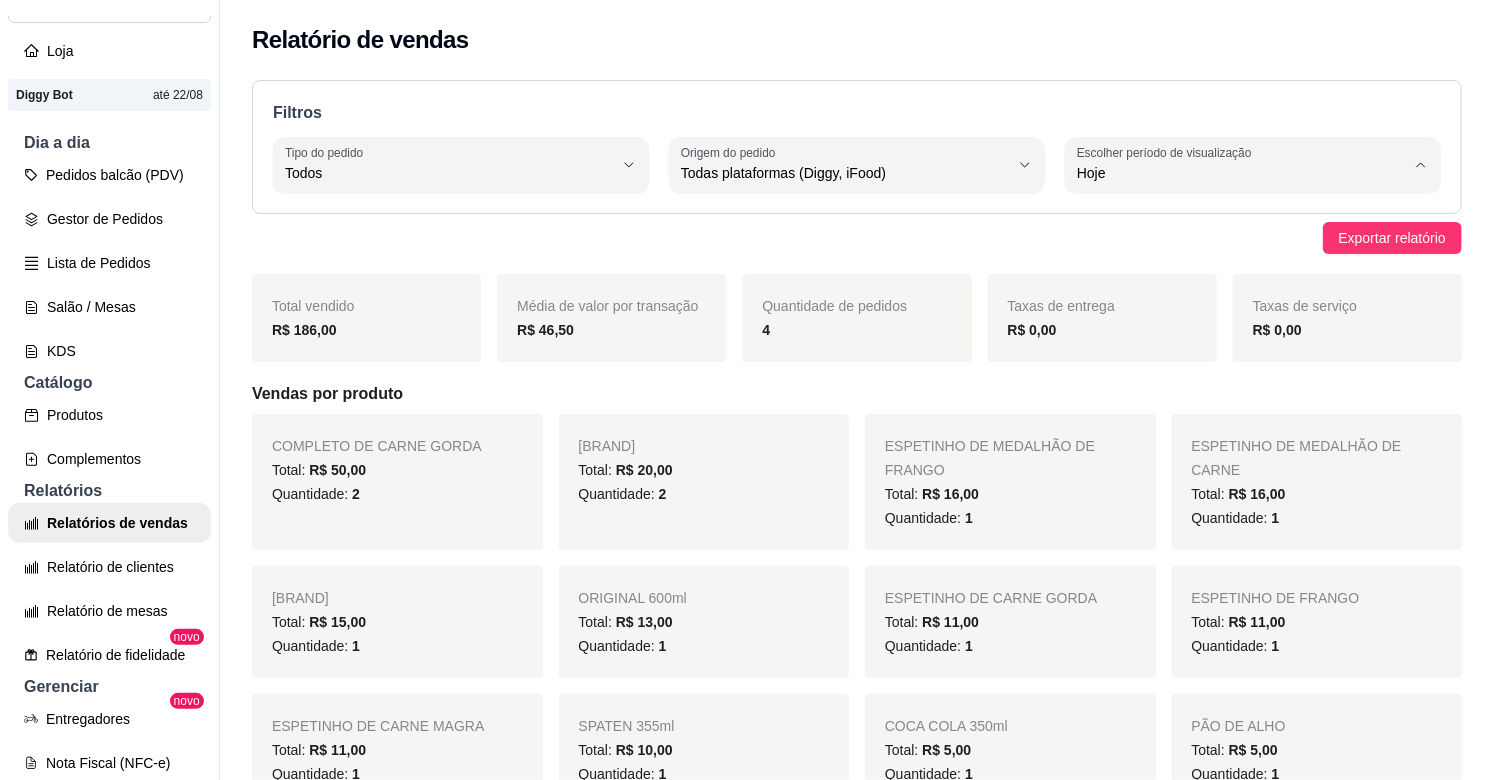 click on "Ontem" at bounding box center (1230, 253) 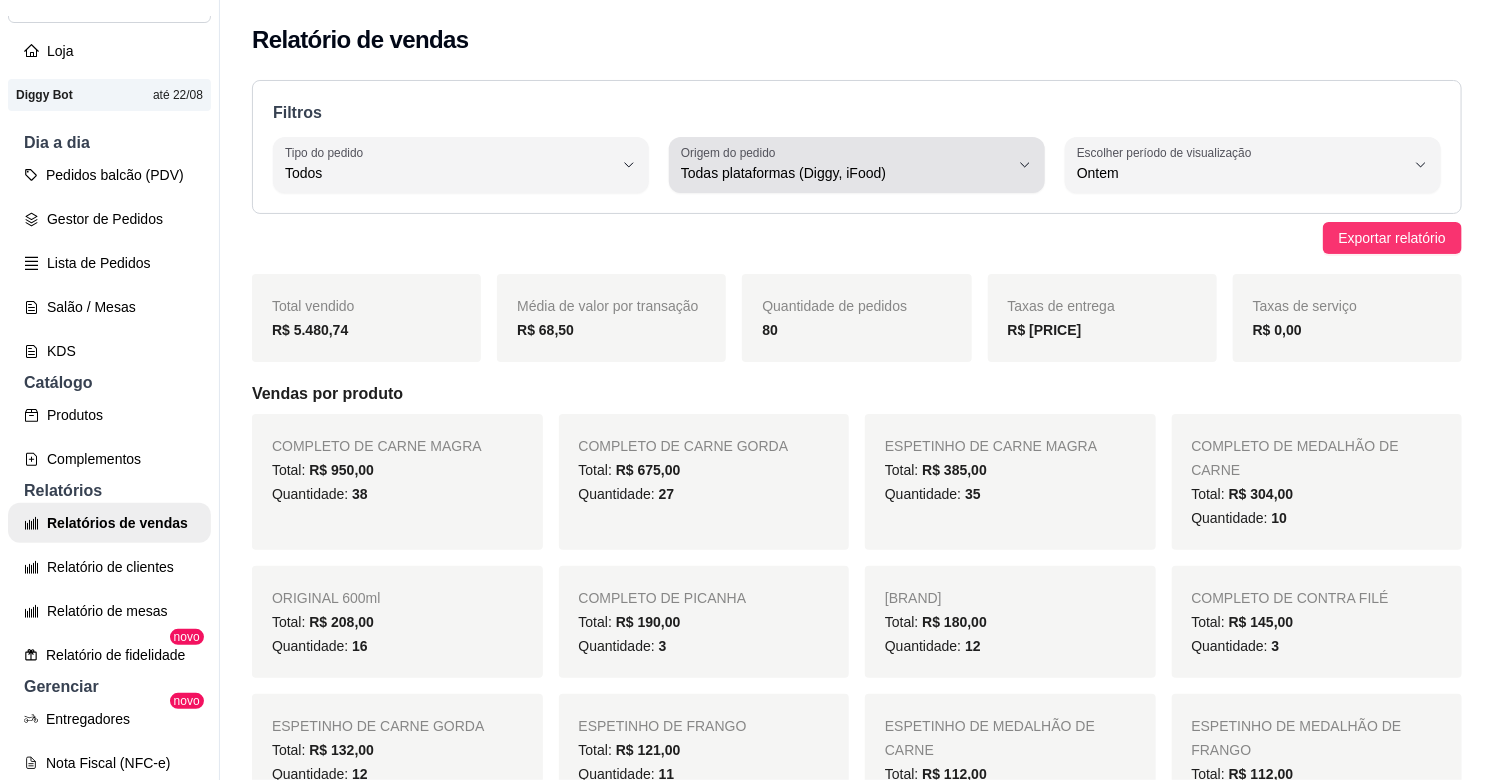 click on "Todas plataformas (Diggy, iFood)" at bounding box center (845, 173) 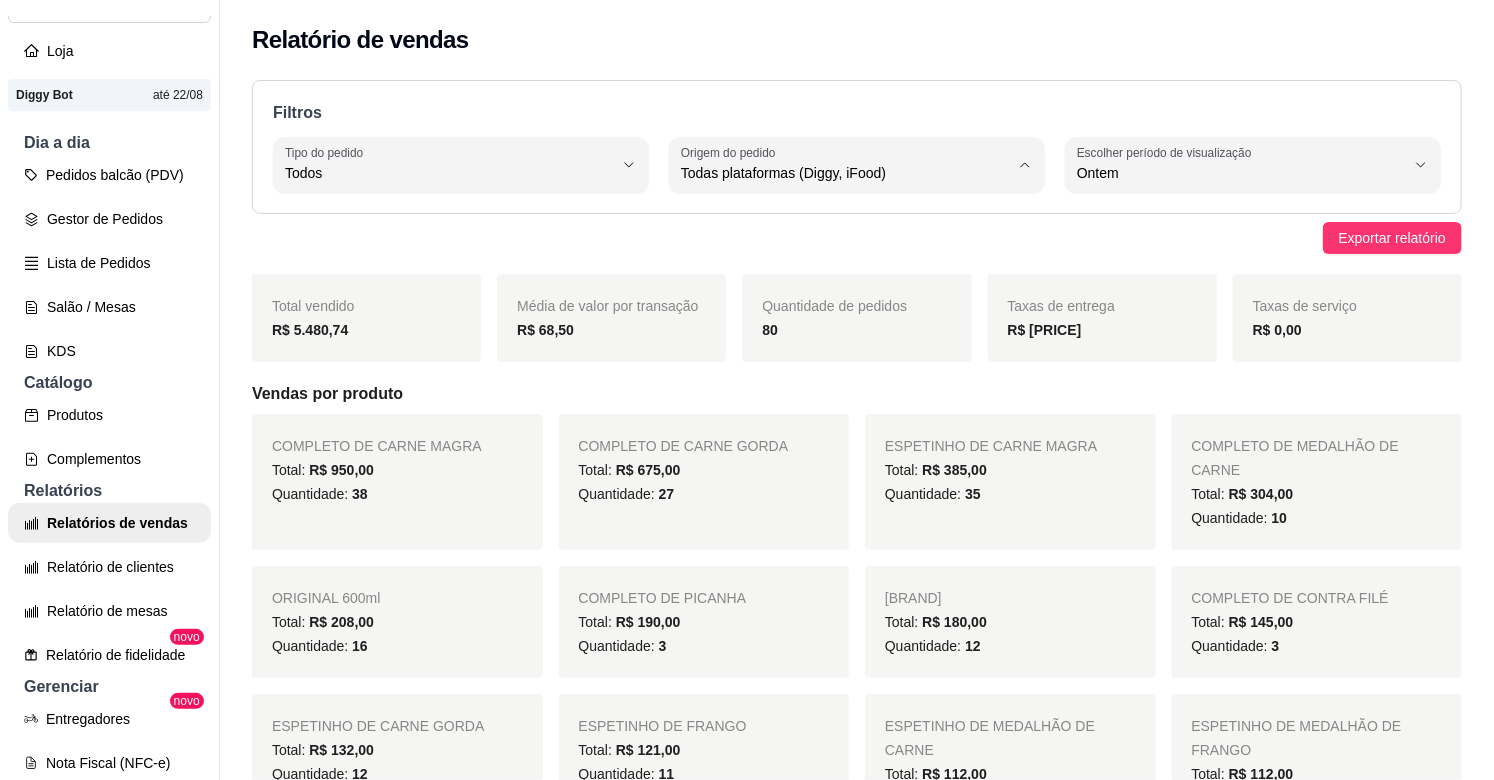 click on "Diggy" at bounding box center [839, 253] 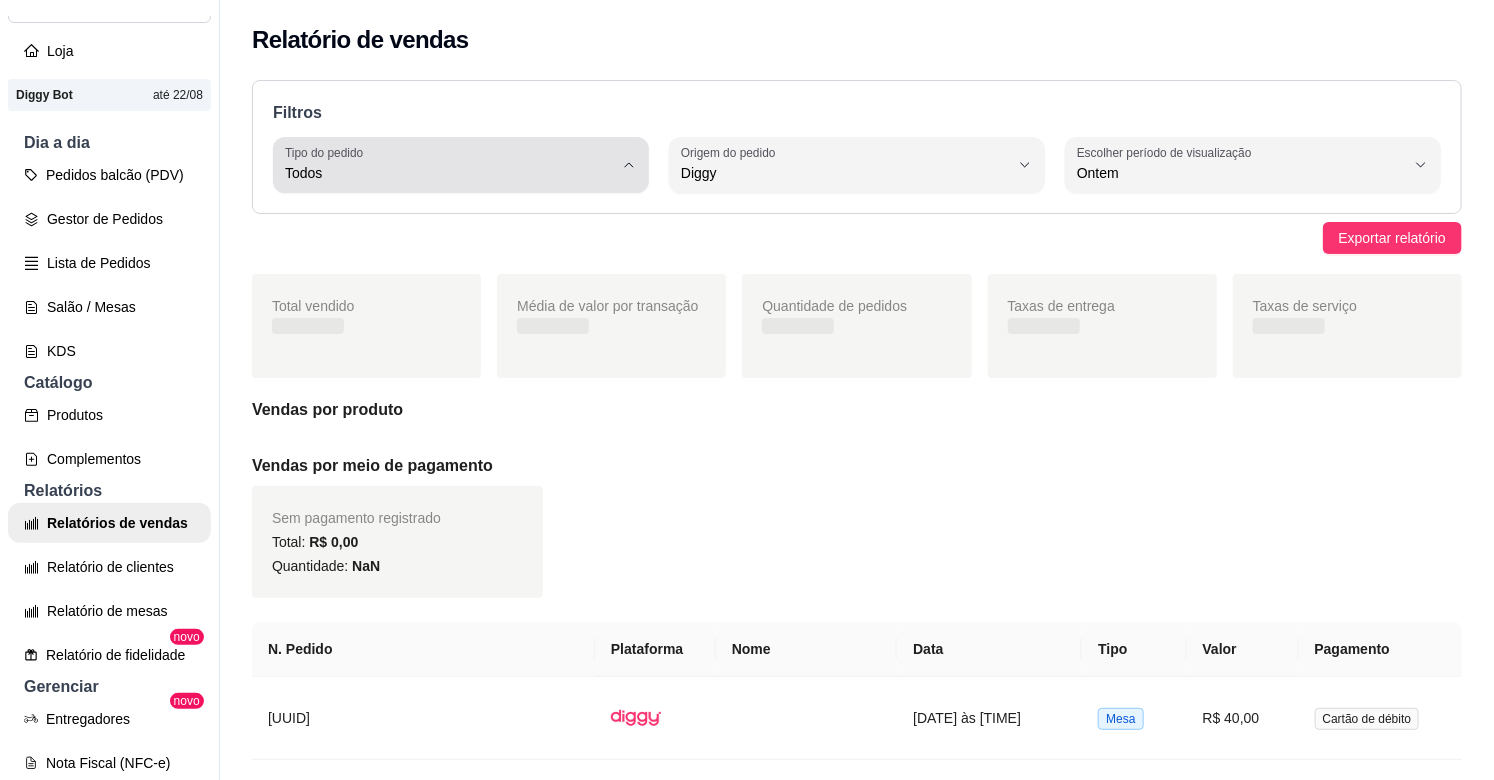 click 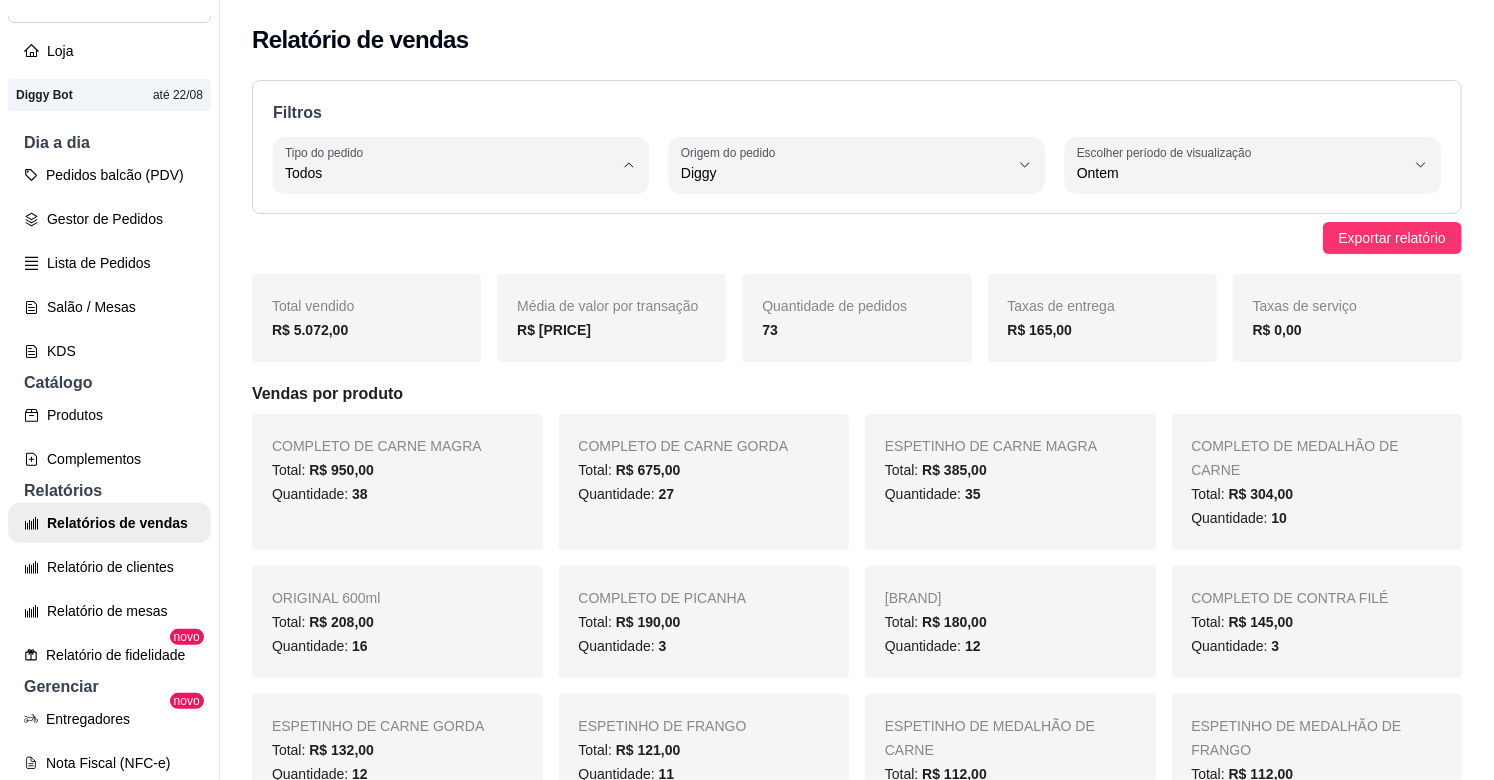 click on "Entrega" at bounding box center [449, 253] 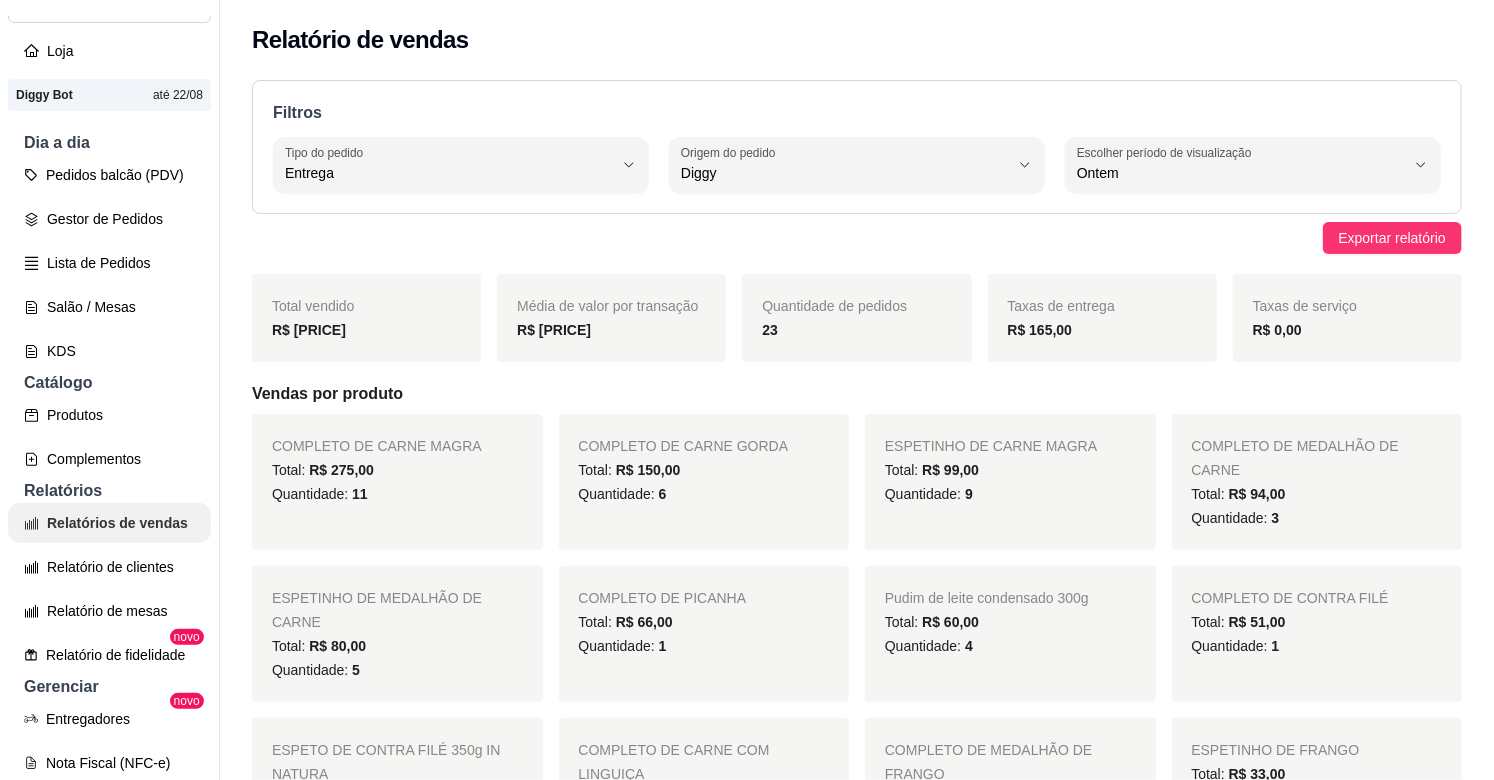 click on "Relatórios de vendas" at bounding box center [109, 523] 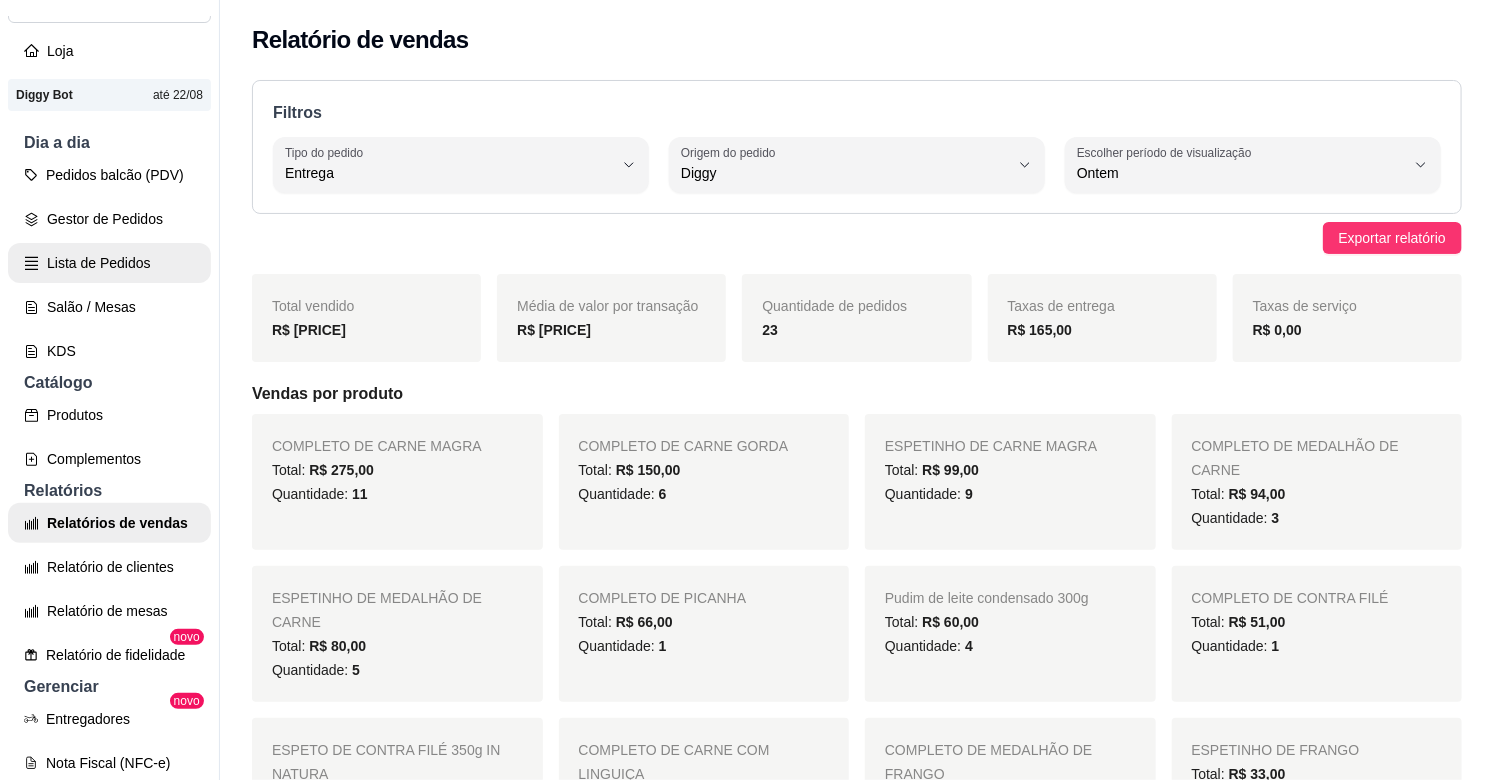 click on "Lista de Pedidos" at bounding box center [109, 263] 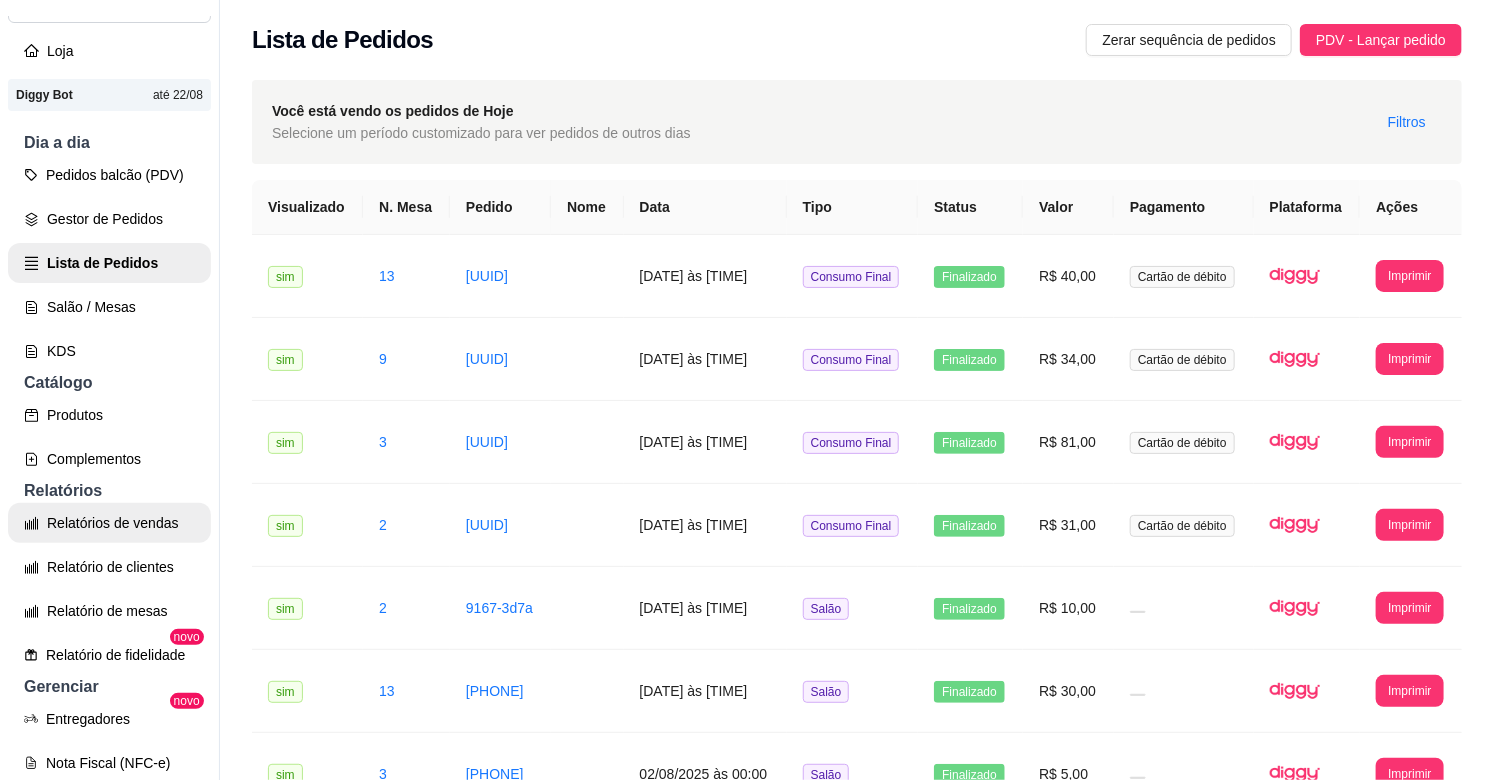 click on "Relatórios de vendas" at bounding box center [109, 523] 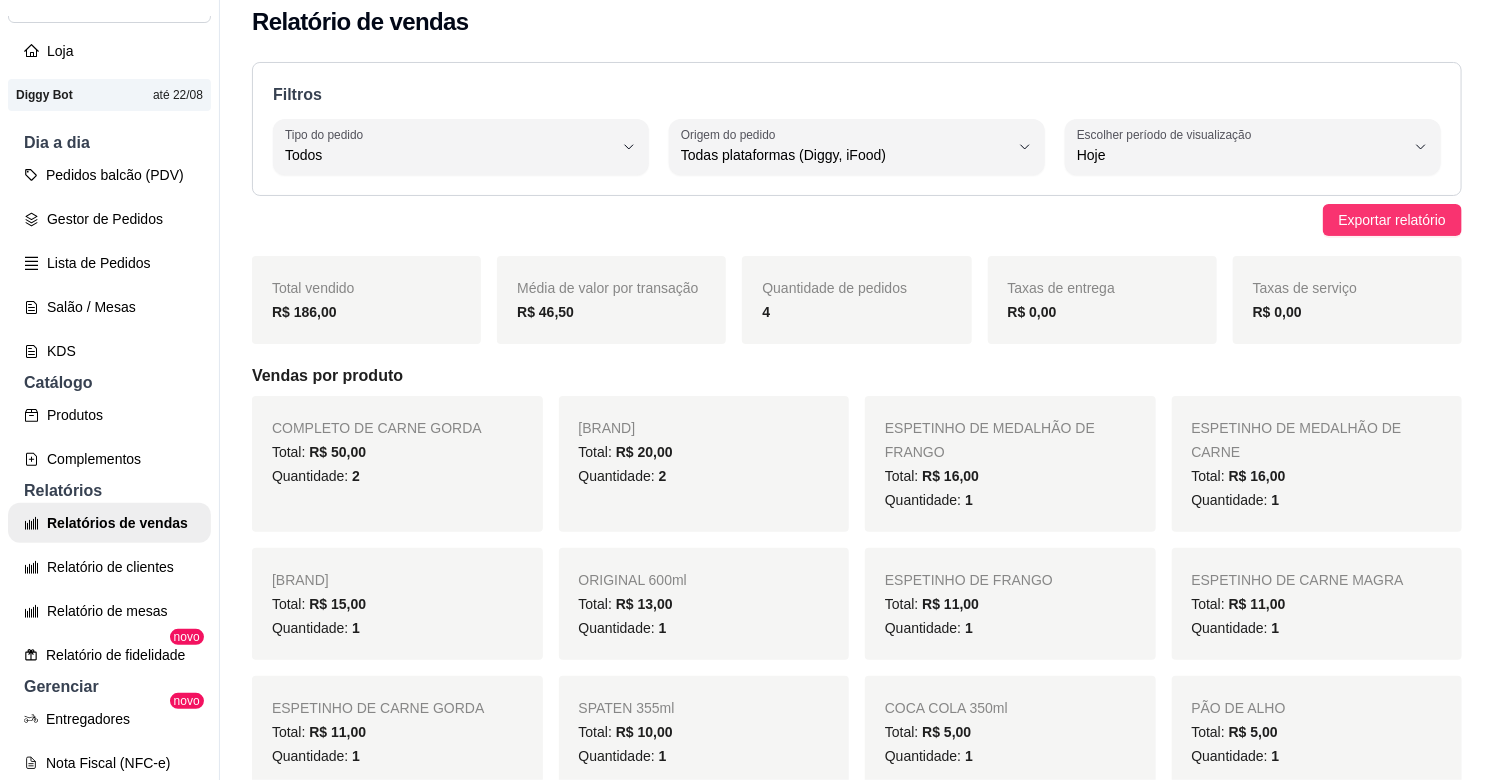 scroll, scrollTop: 0, scrollLeft: 0, axis: both 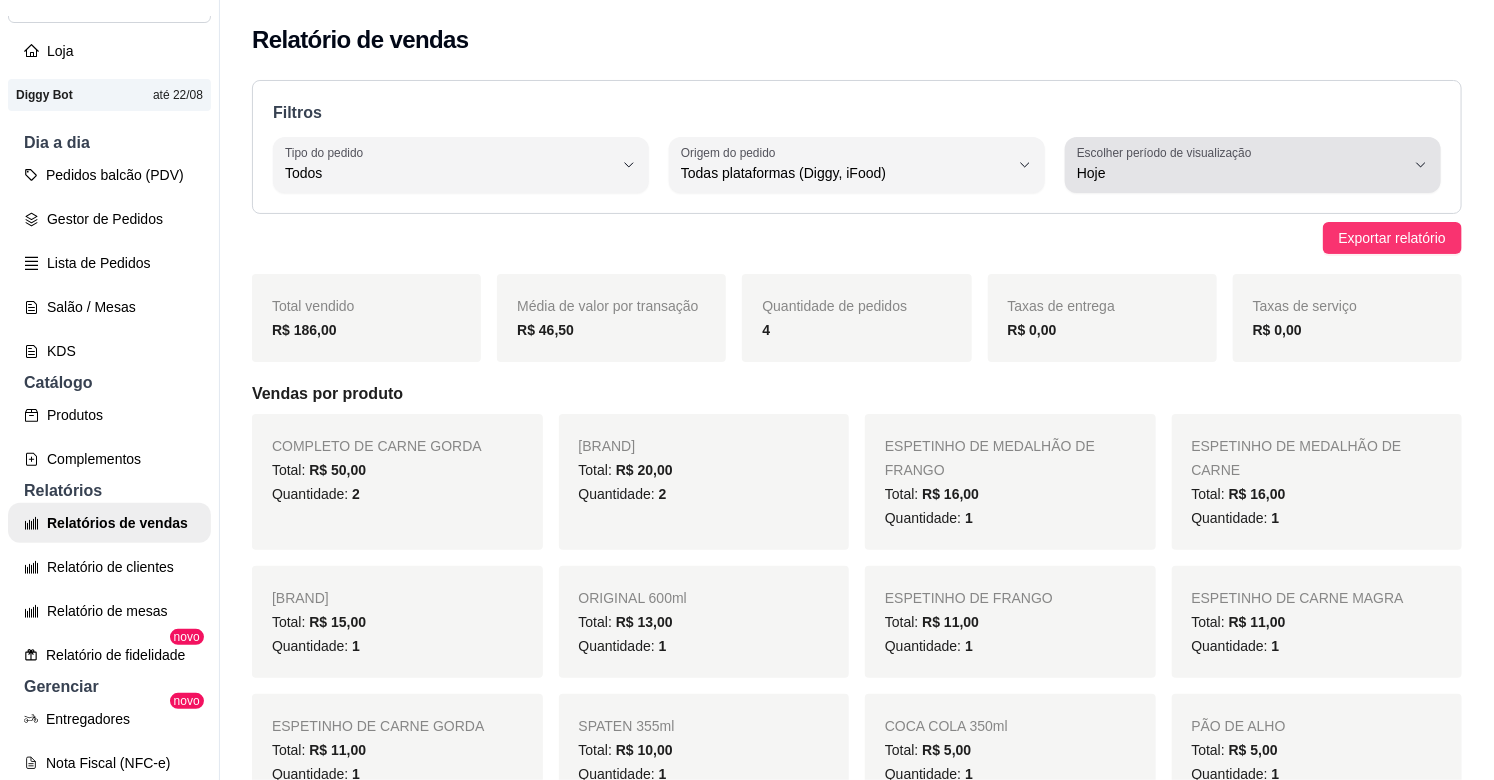 click on "Escolher período de visualização Hoje" at bounding box center [1253, 165] 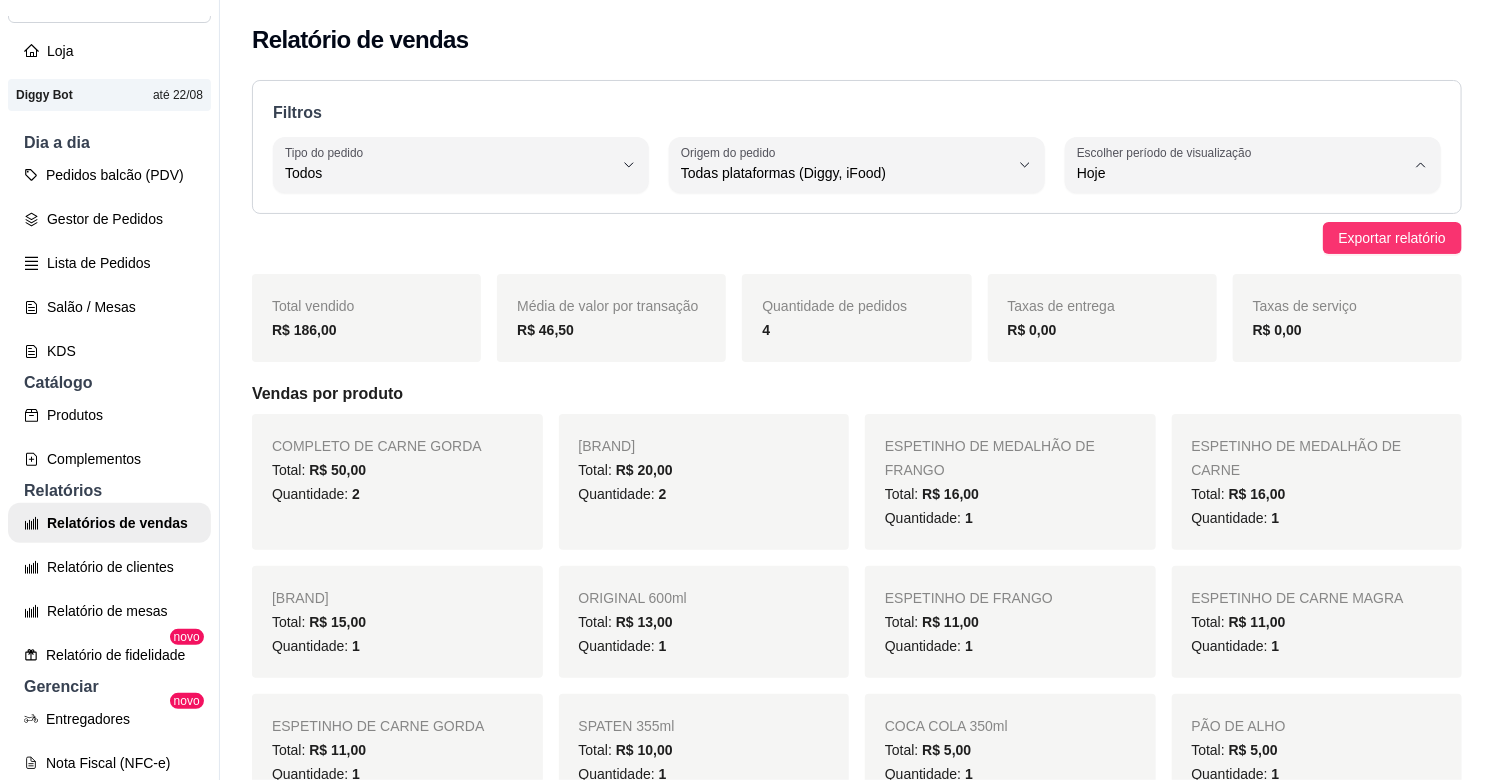 click on "Ontem" at bounding box center (1230, 253) 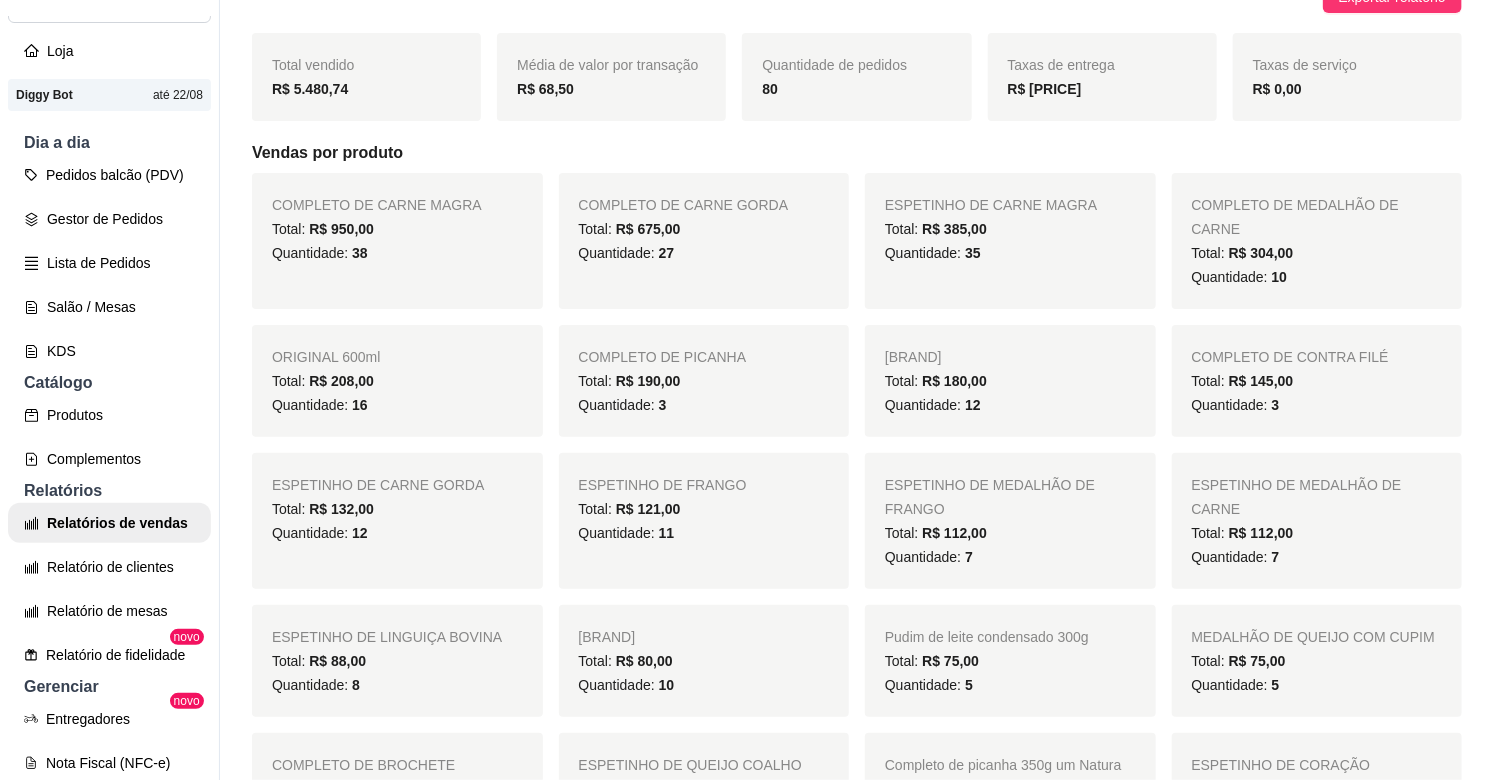 scroll, scrollTop: 0, scrollLeft: 0, axis: both 